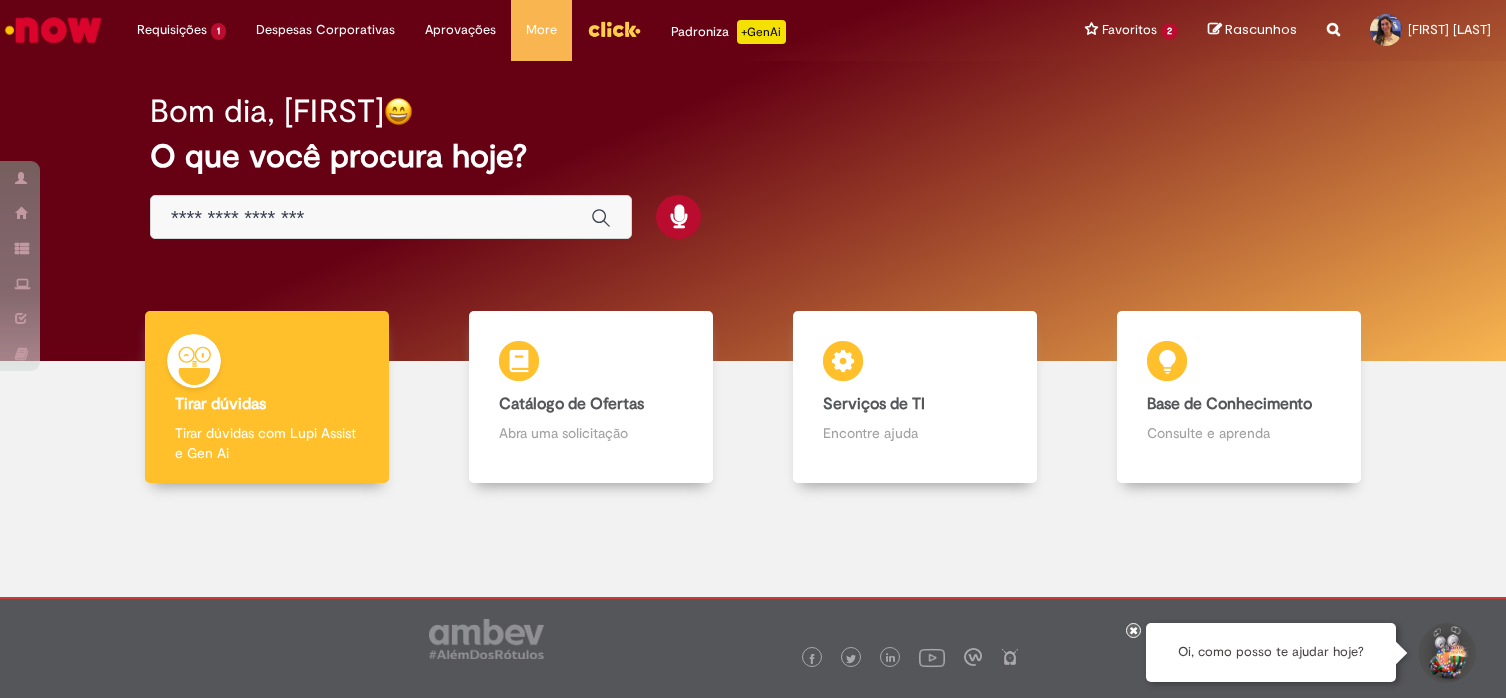 scroll, scrollTop: 0, scrollLeft: 0, axis: both 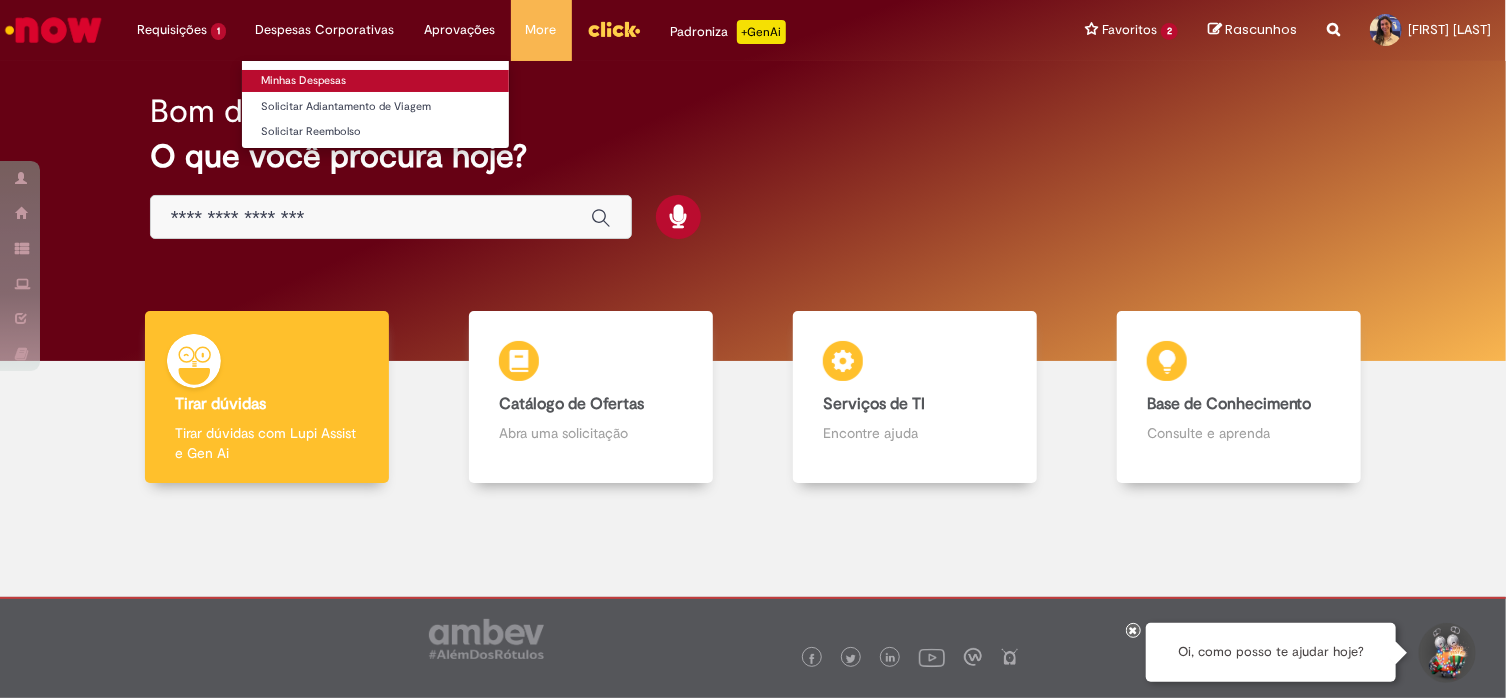 click on "Minhas Despesas" at bounding box center [375, 81] 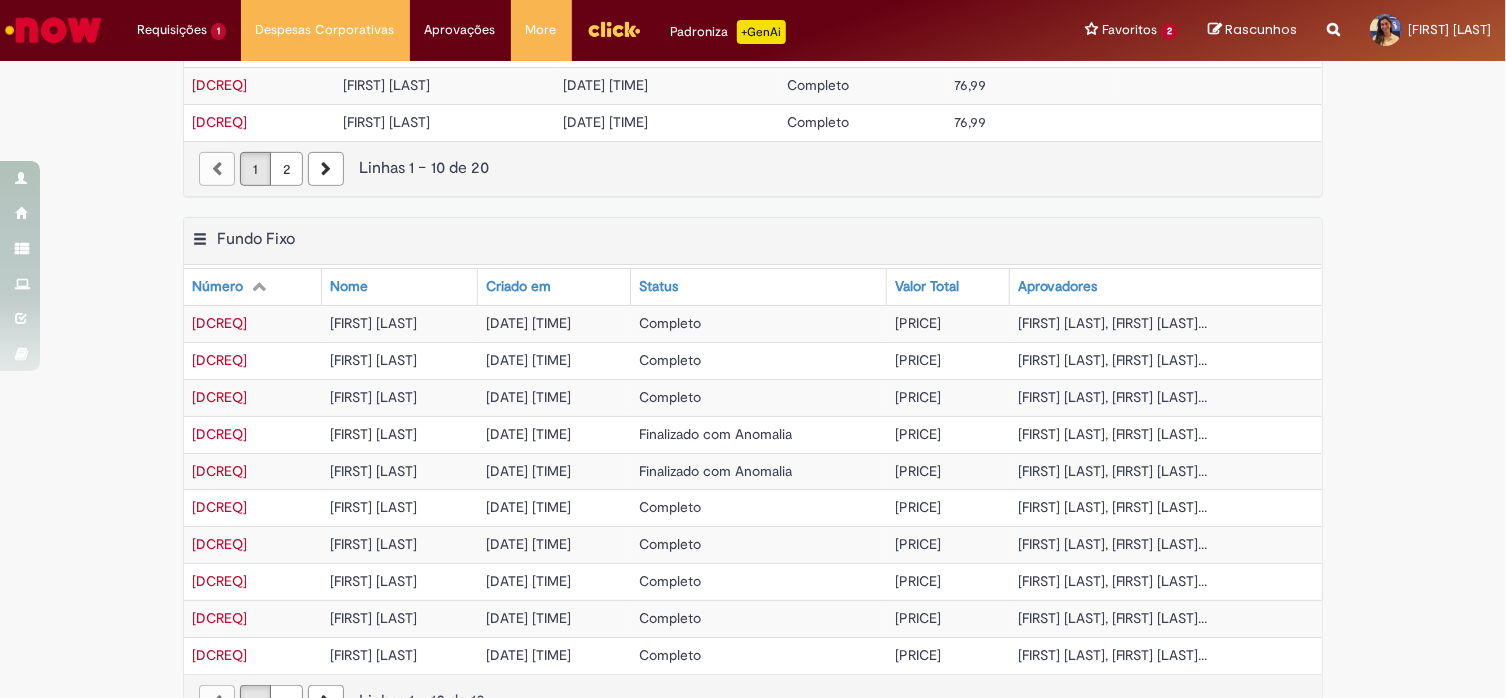 scroll, scrollTop: 600, scrollLeft: 0, axis: vertical 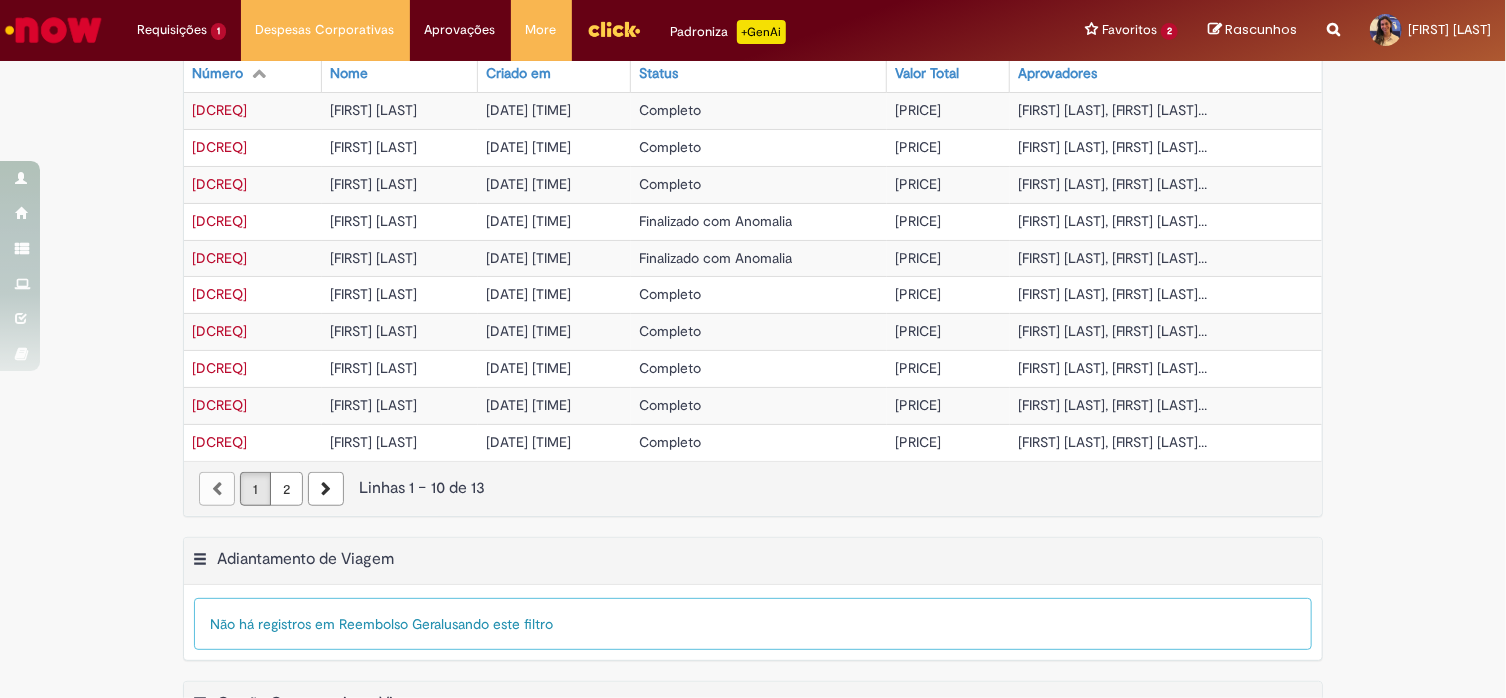 click on "2" at bounding box center [286, 489] 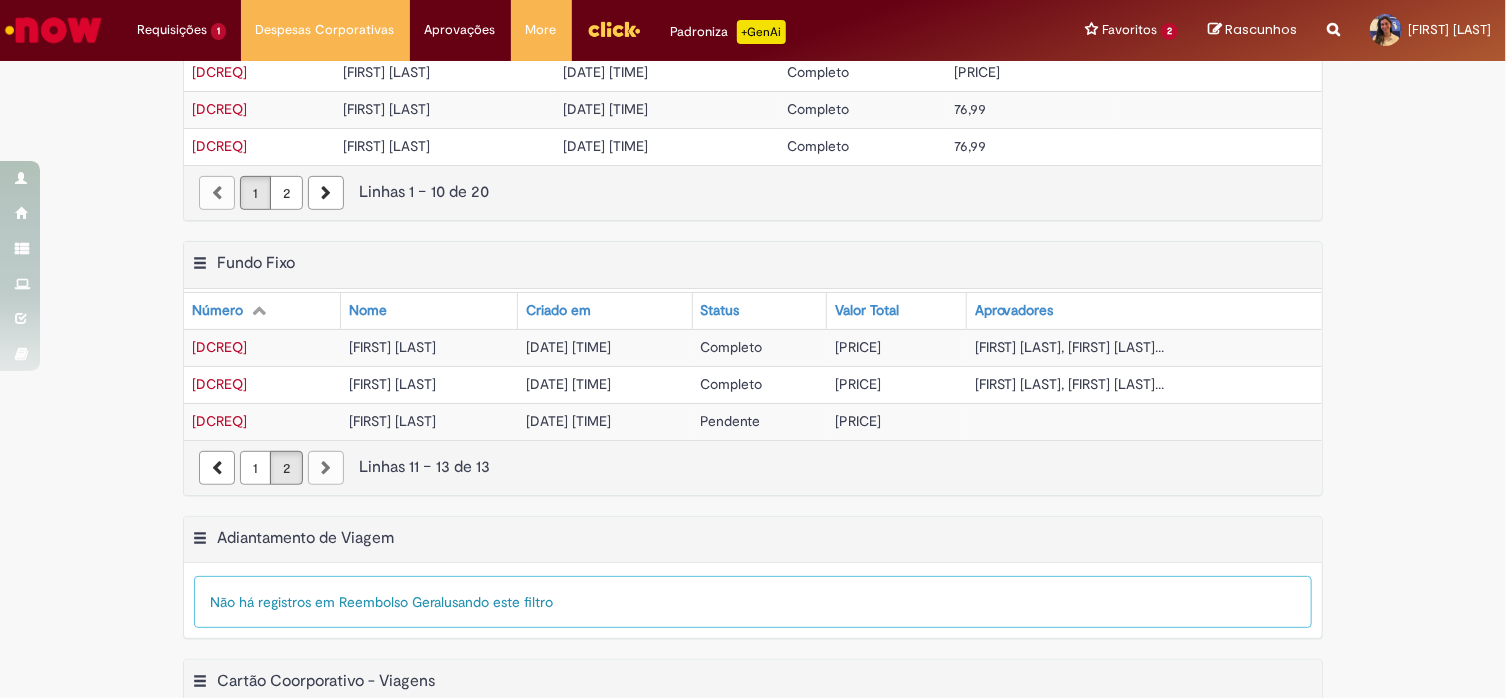 scroll, scrollTop: 345, scrollLeft: 0, axis: vertical 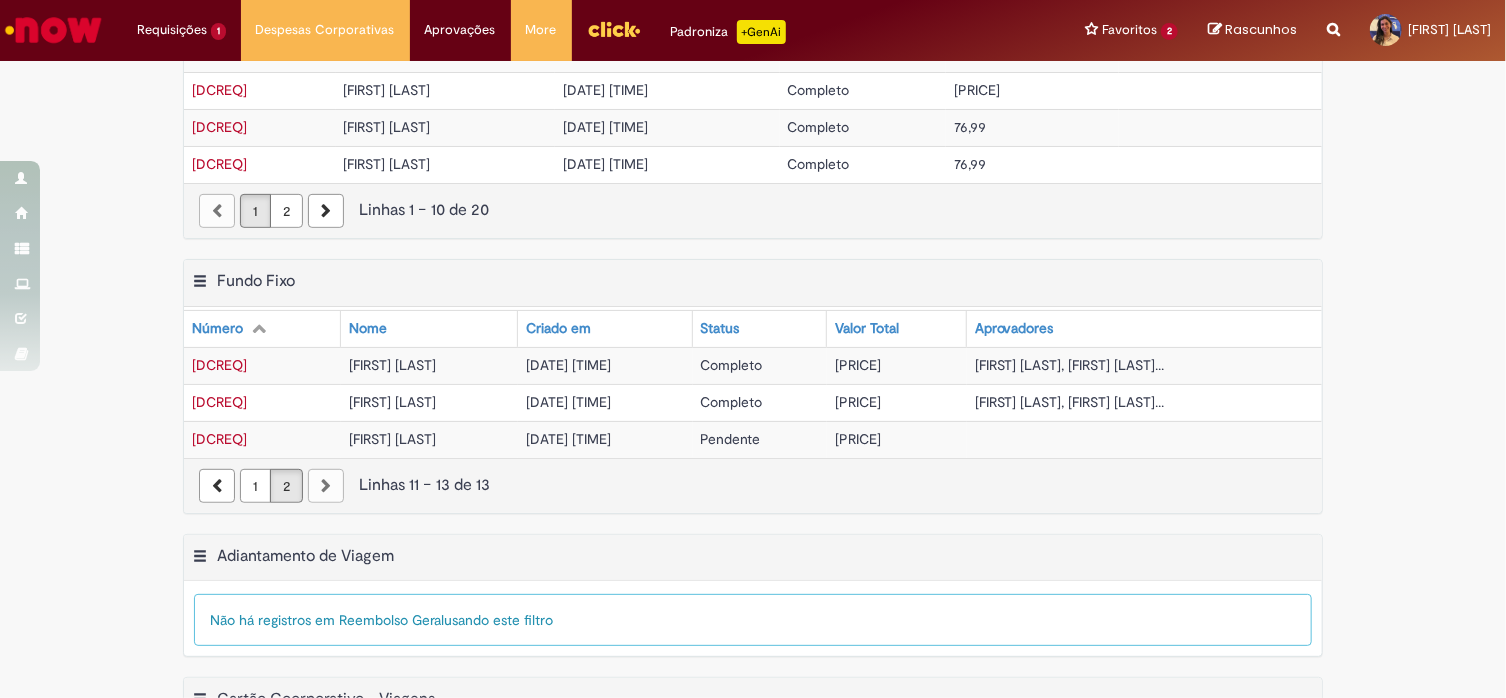 click on "[DCREQ]" at bounding box center [219, 439] 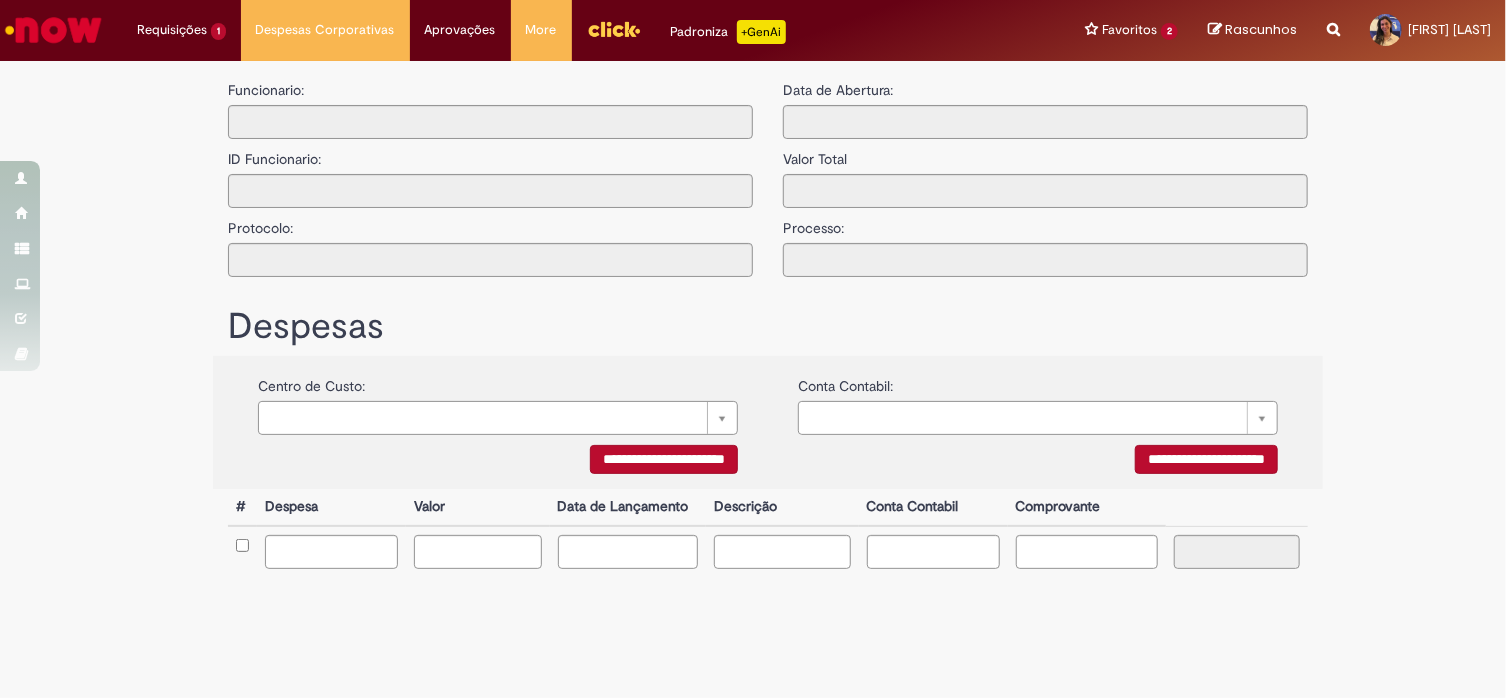 type on "**********" 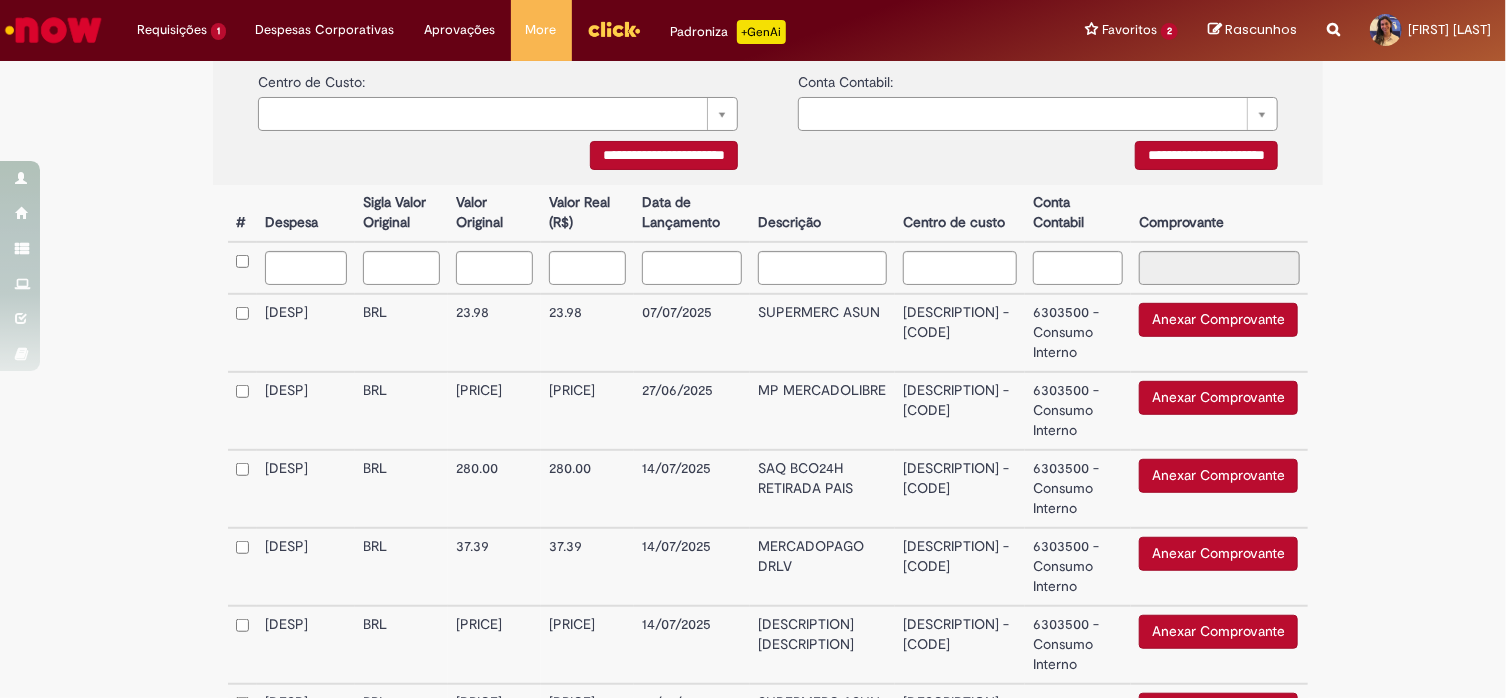scroll, scrollTop: 122, scrollLeft: 0, axis: vertical 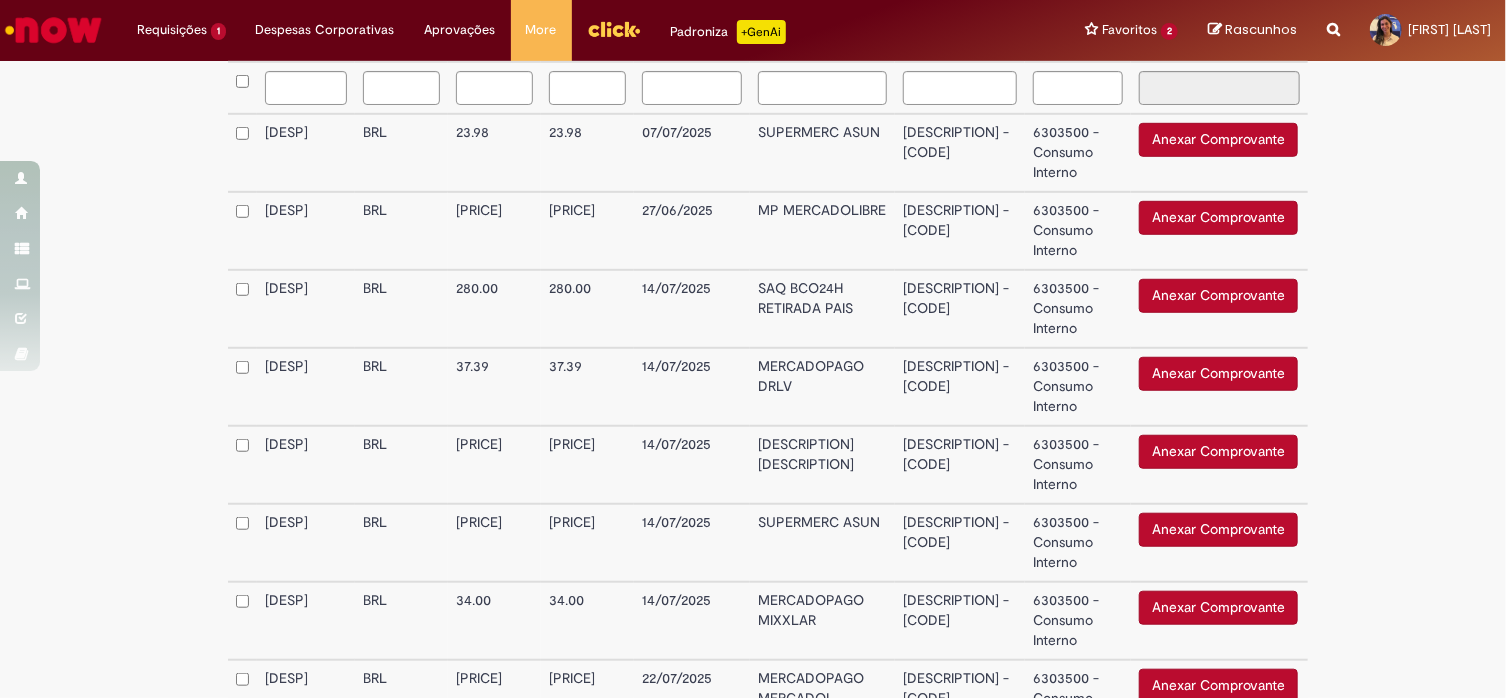 click on "6303500 - Consumo Interno" at bounding box center (1078, 387) 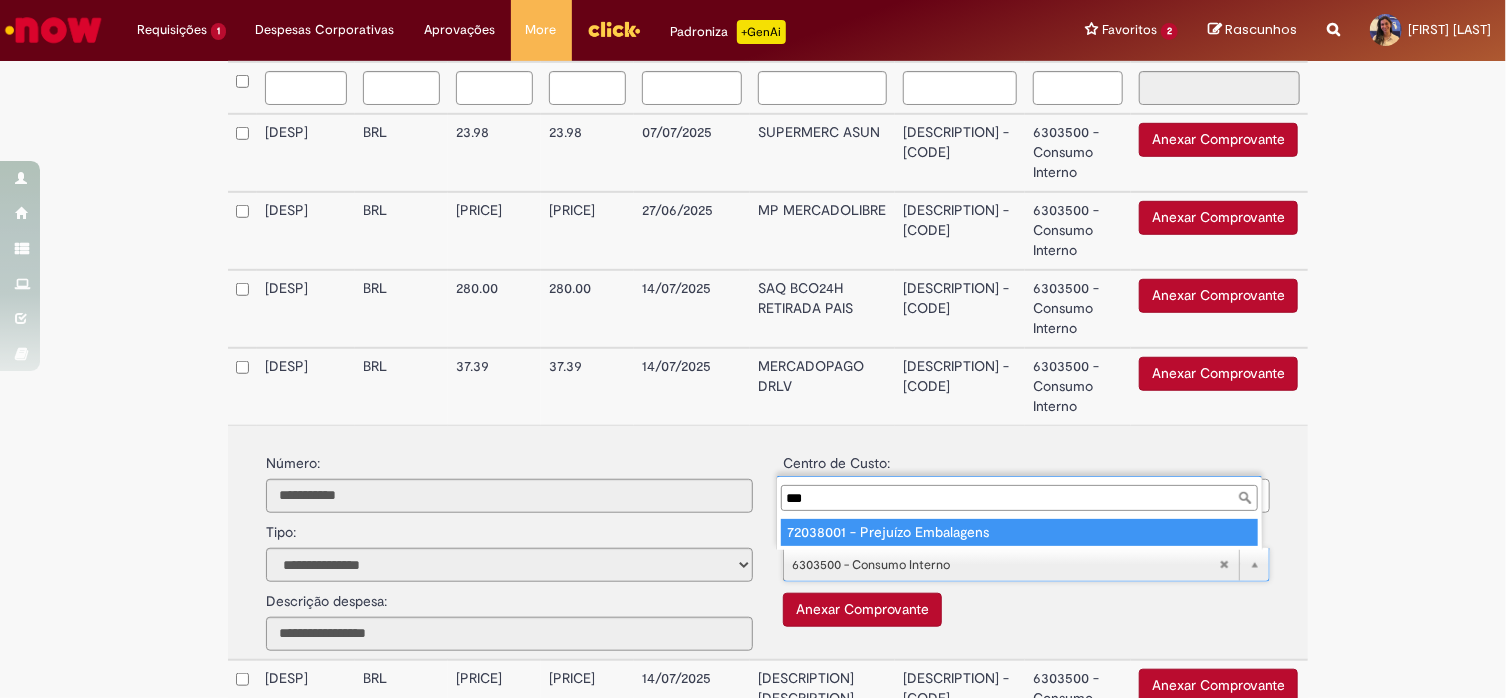 scroll, scrollTop: 0, scrollLeft: 0, axis: both 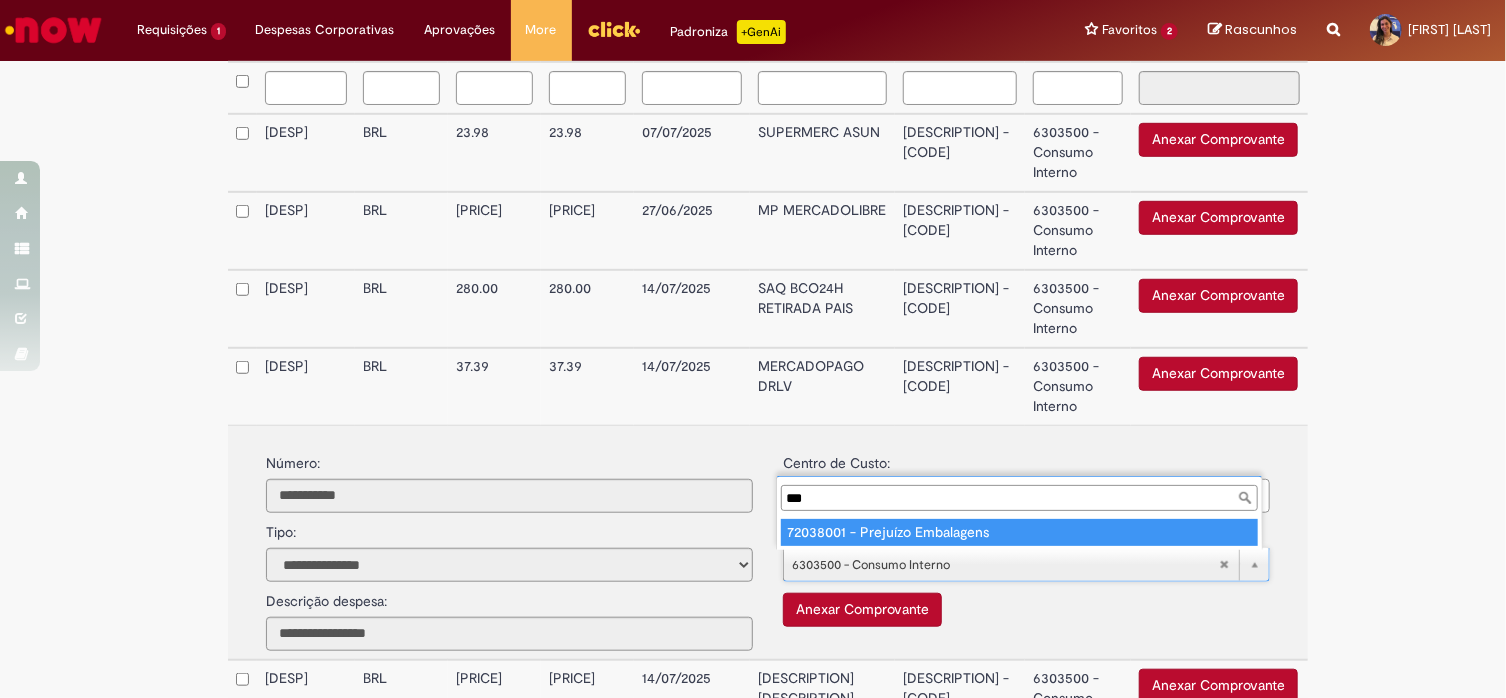 type on "***" 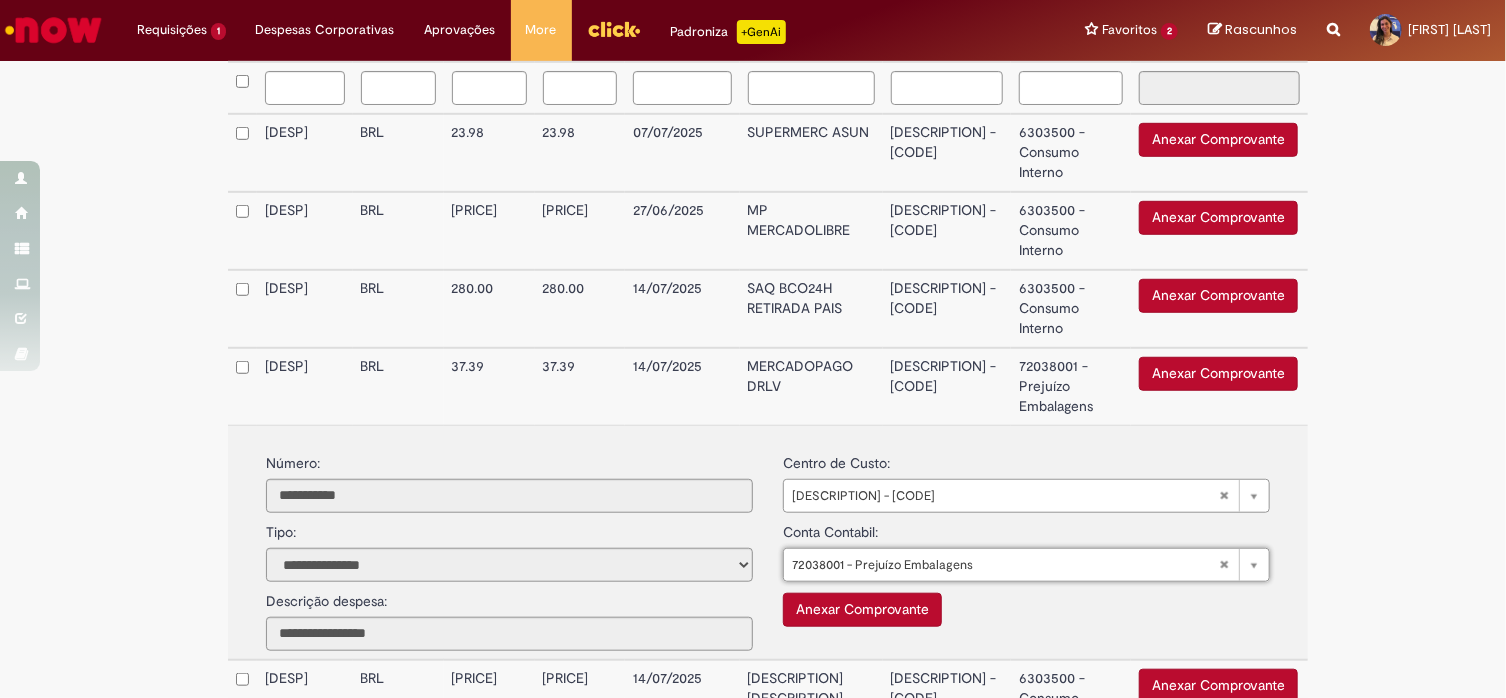 type on "**********" 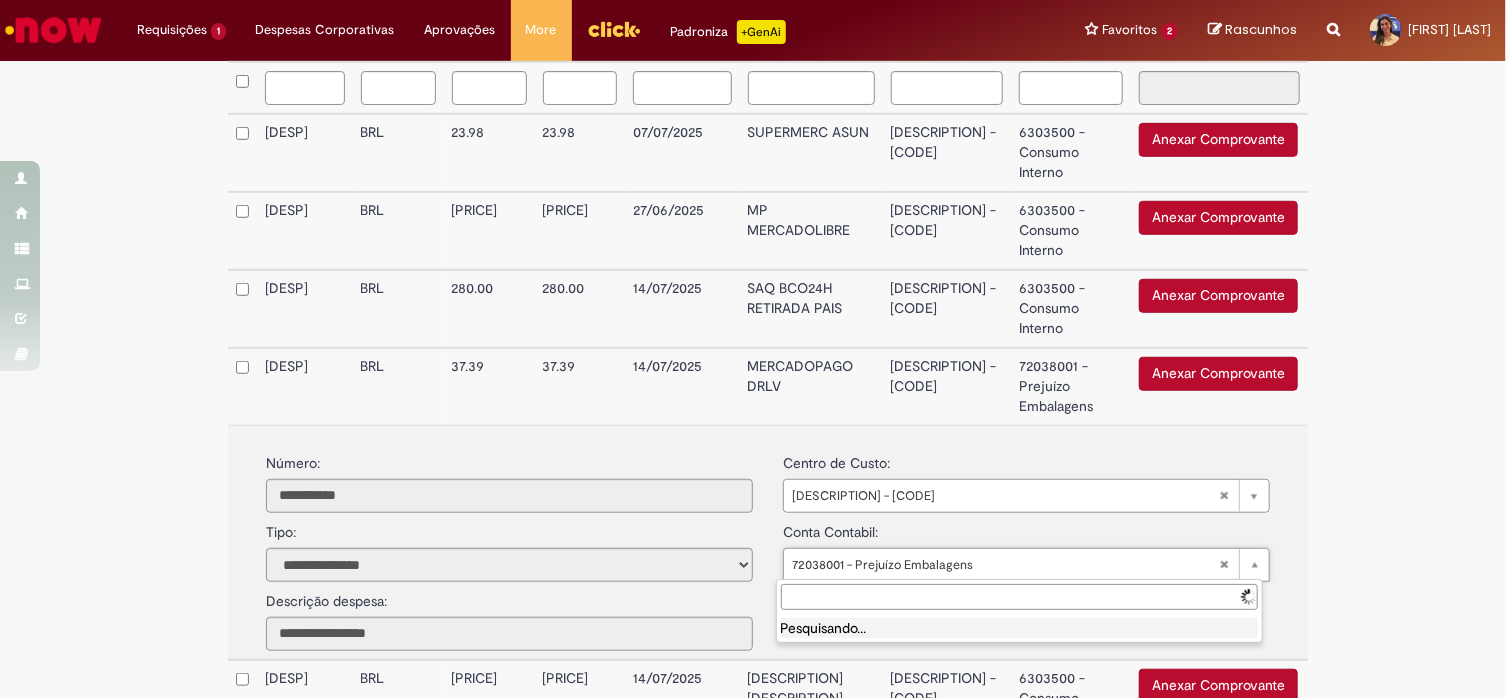 drag, startPoint x: 982, startPoint y: 570, endPoint x: 801, endPoint y: 557, distance: 181.46625 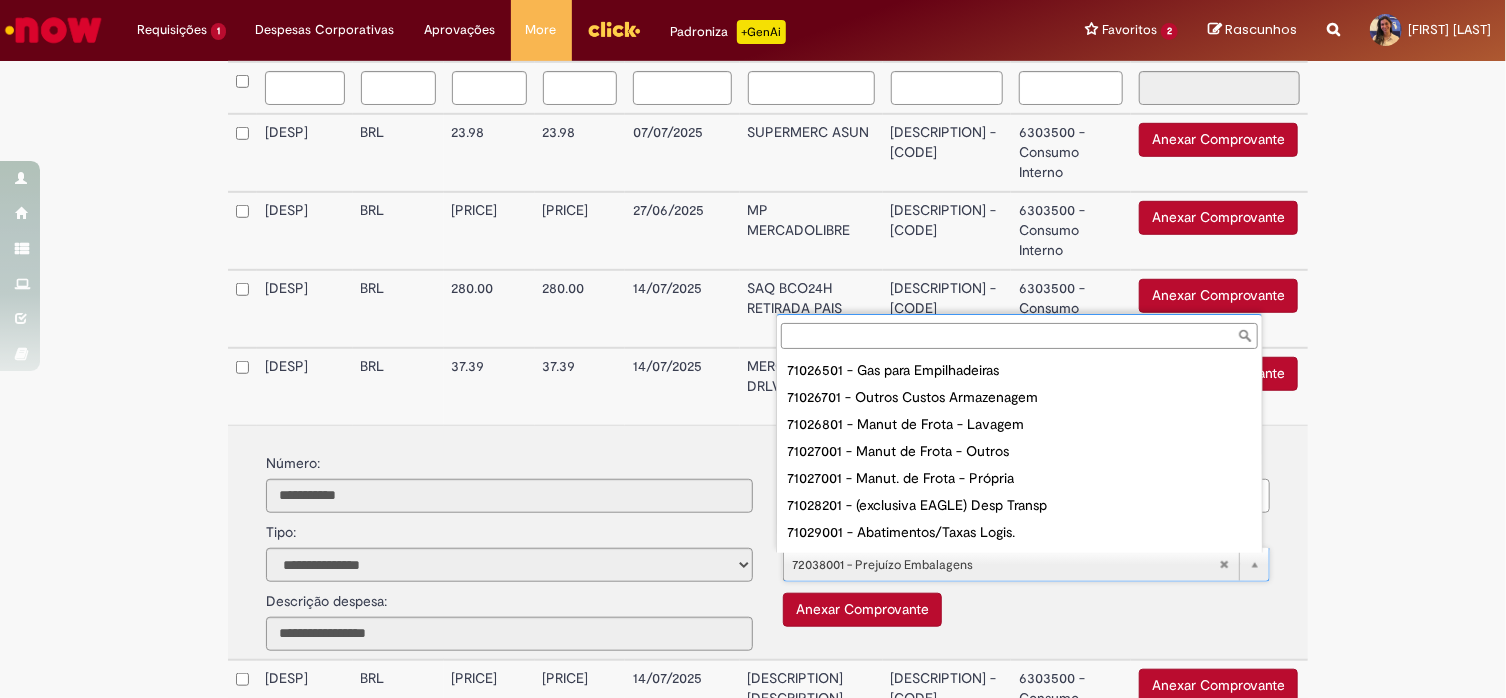 scroll, scrollTop: 927, scrollLeft: 0, axis: vertical 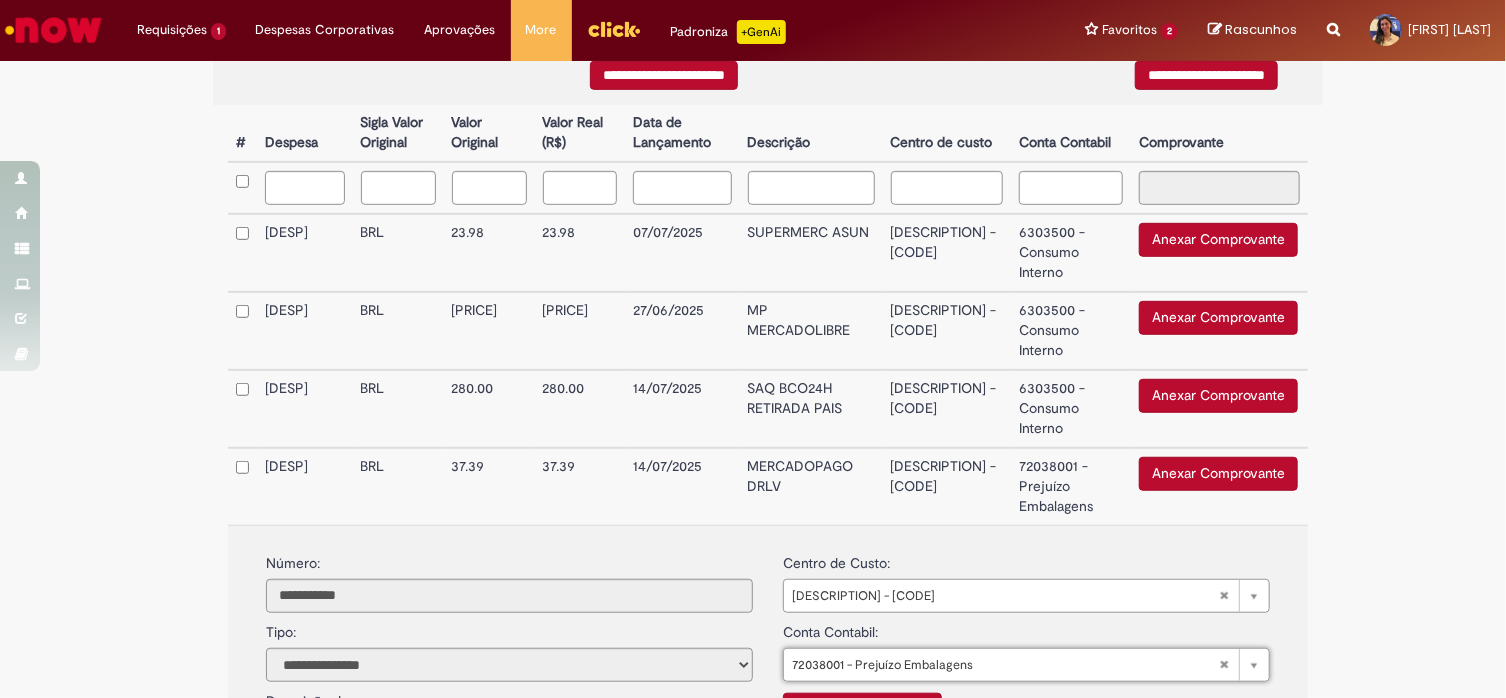 click on "37.39" at bounding box center (580, 486) 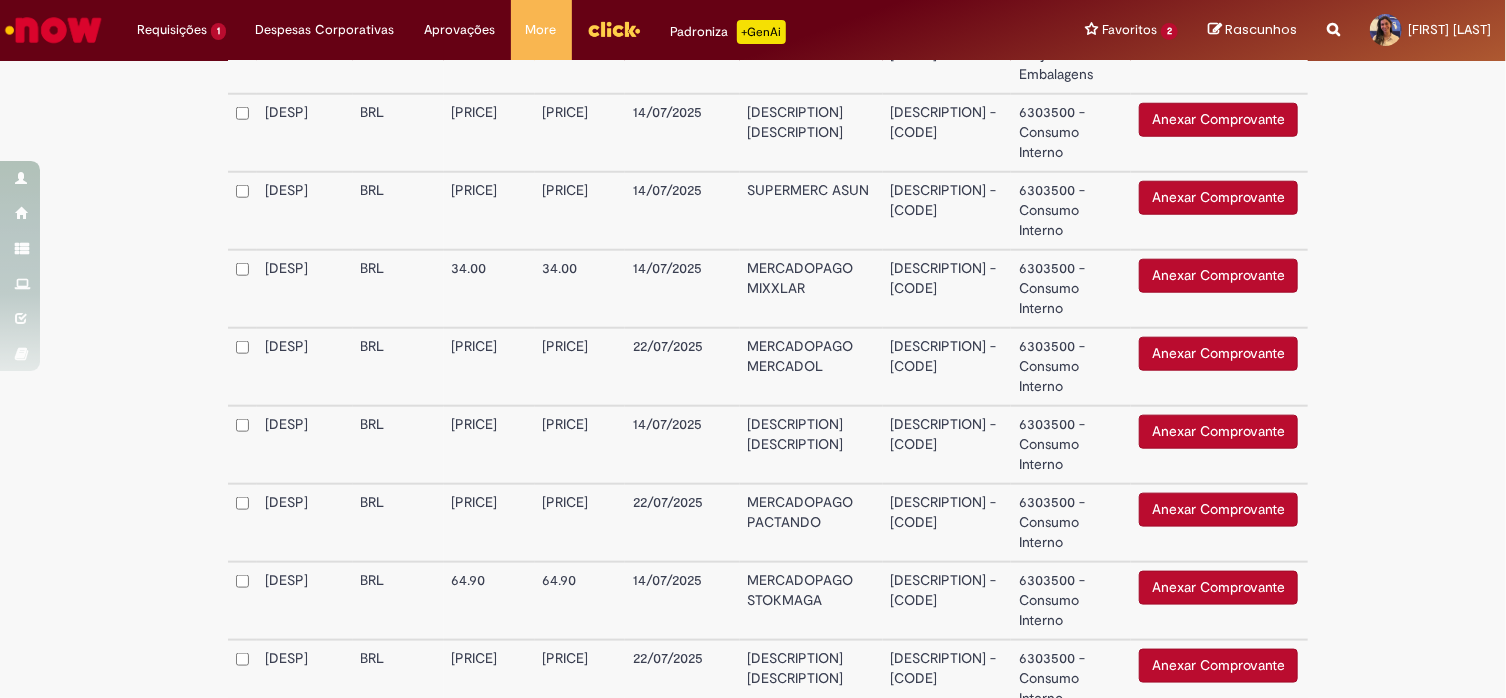 scroll, scrollTop: 1022, scrollLeft: 0, axis: vertical 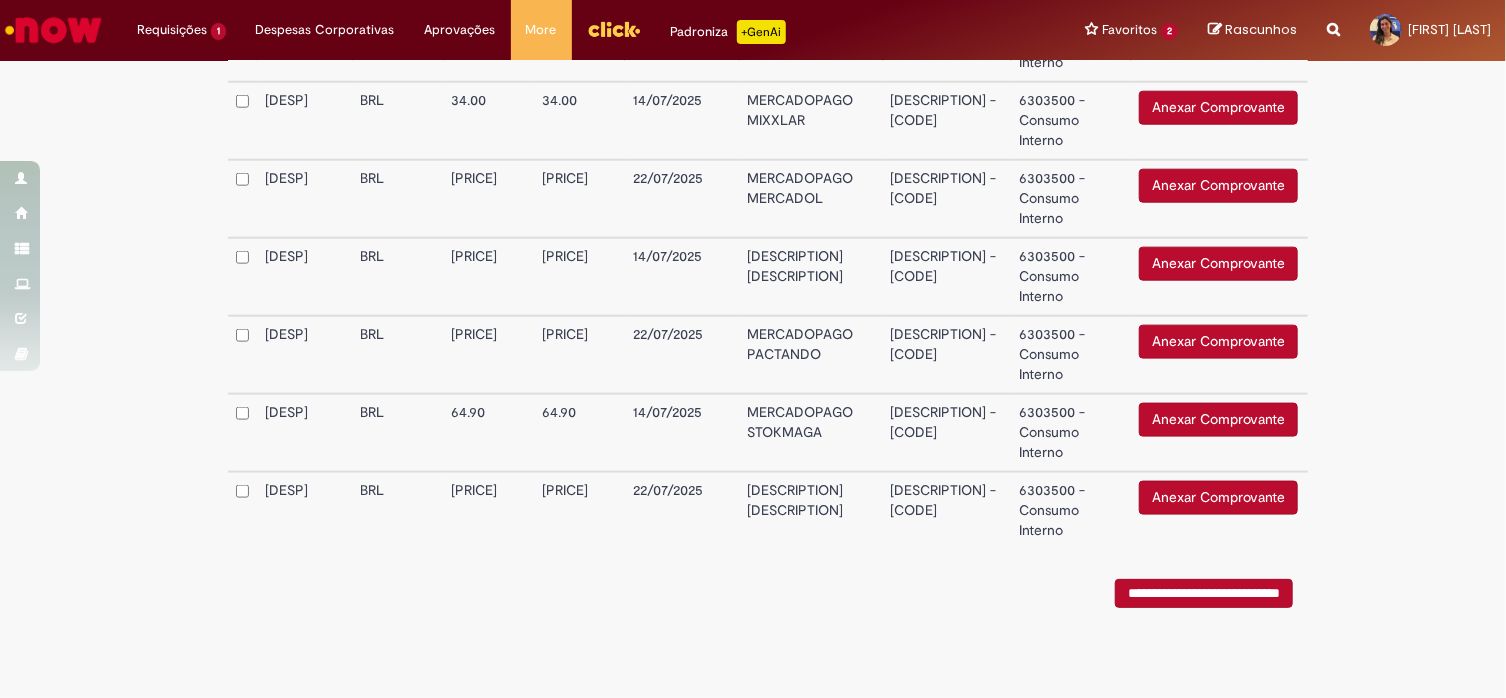 click on "Anexar Comprovante" at bounding box center [1218, 498] 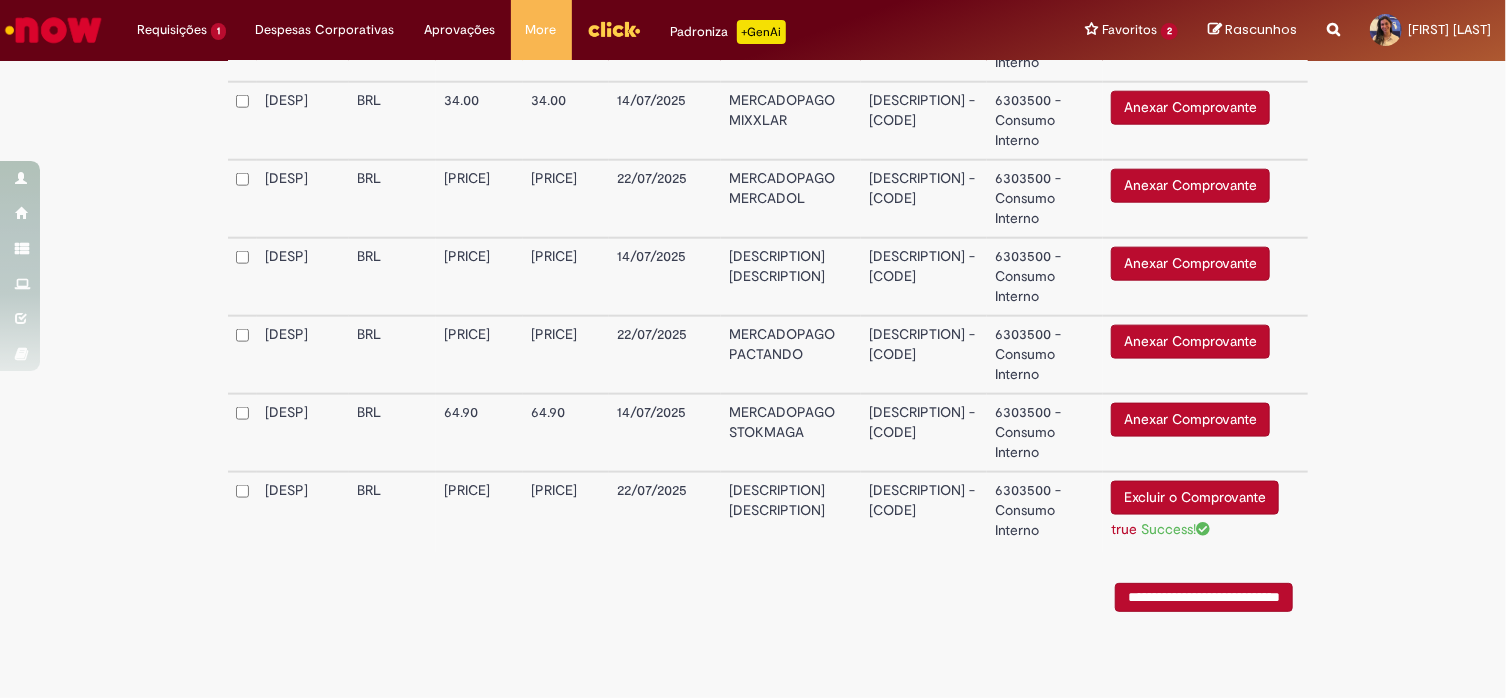 click on "6303500 - Consumo Interno" at bounding box center (1045, 512) 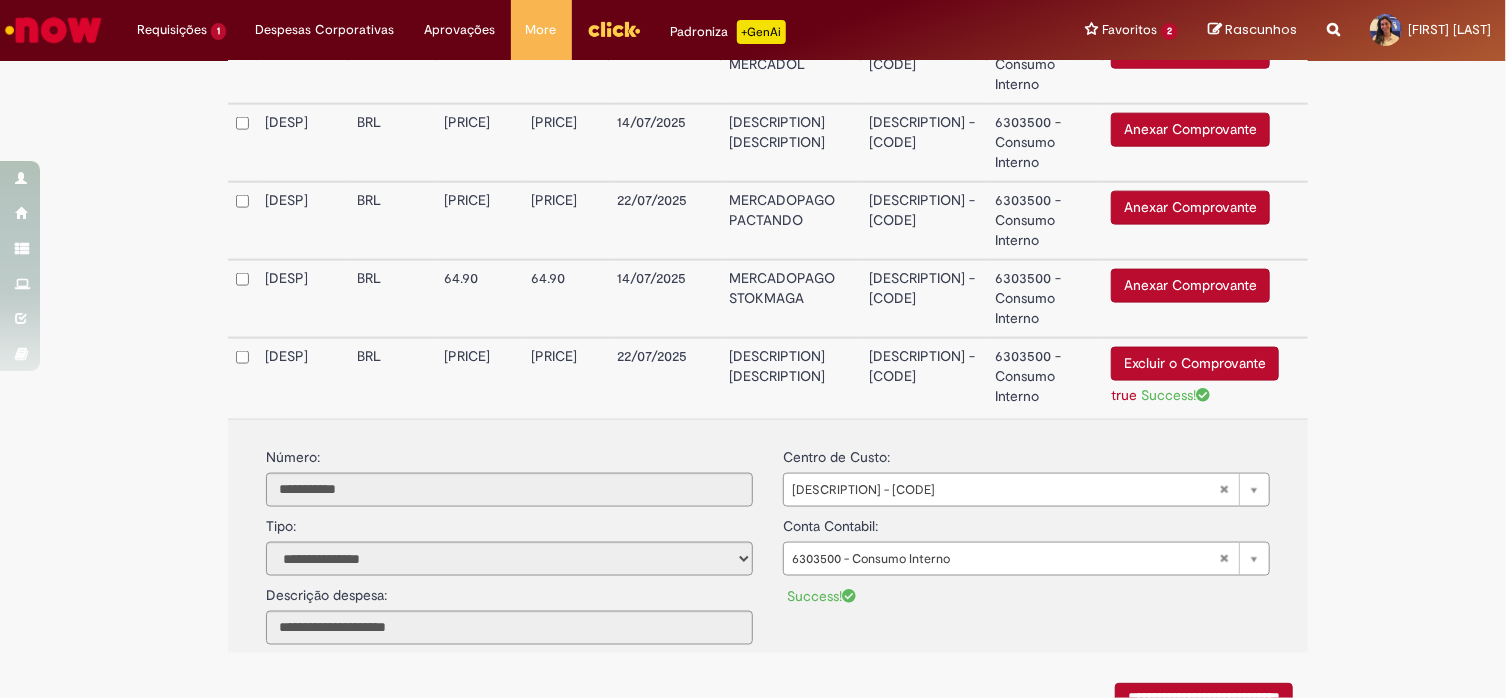 scroll, scrollTop: 1360, scrollLeft: 0, axis: vertical 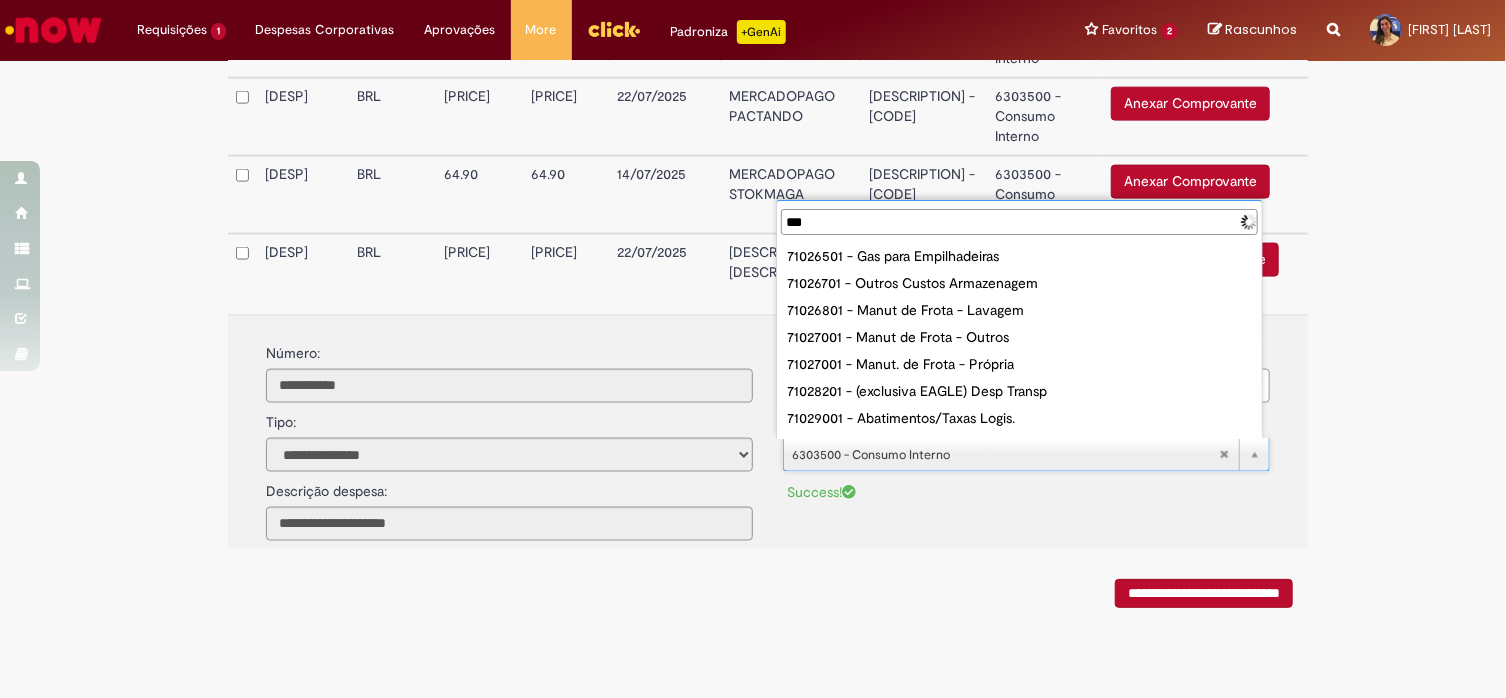 type on "****" 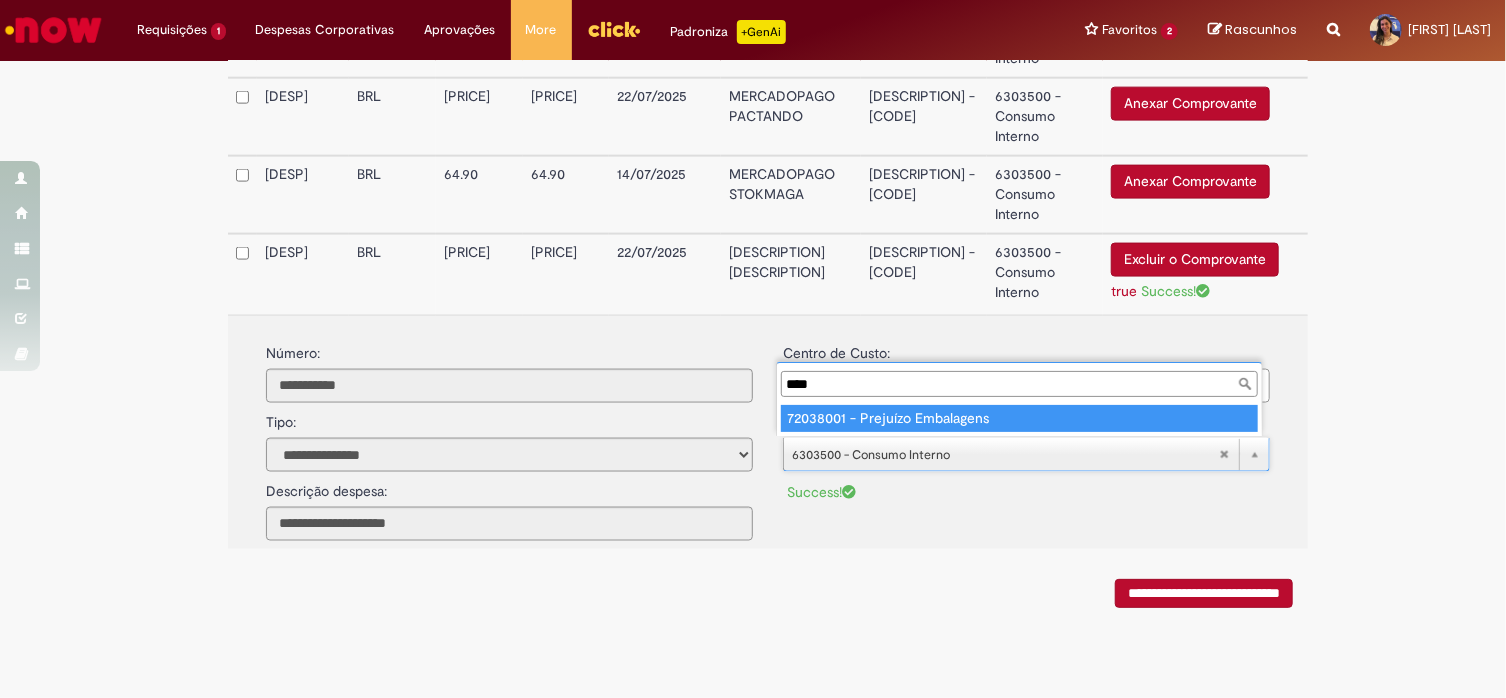 type on "**********" 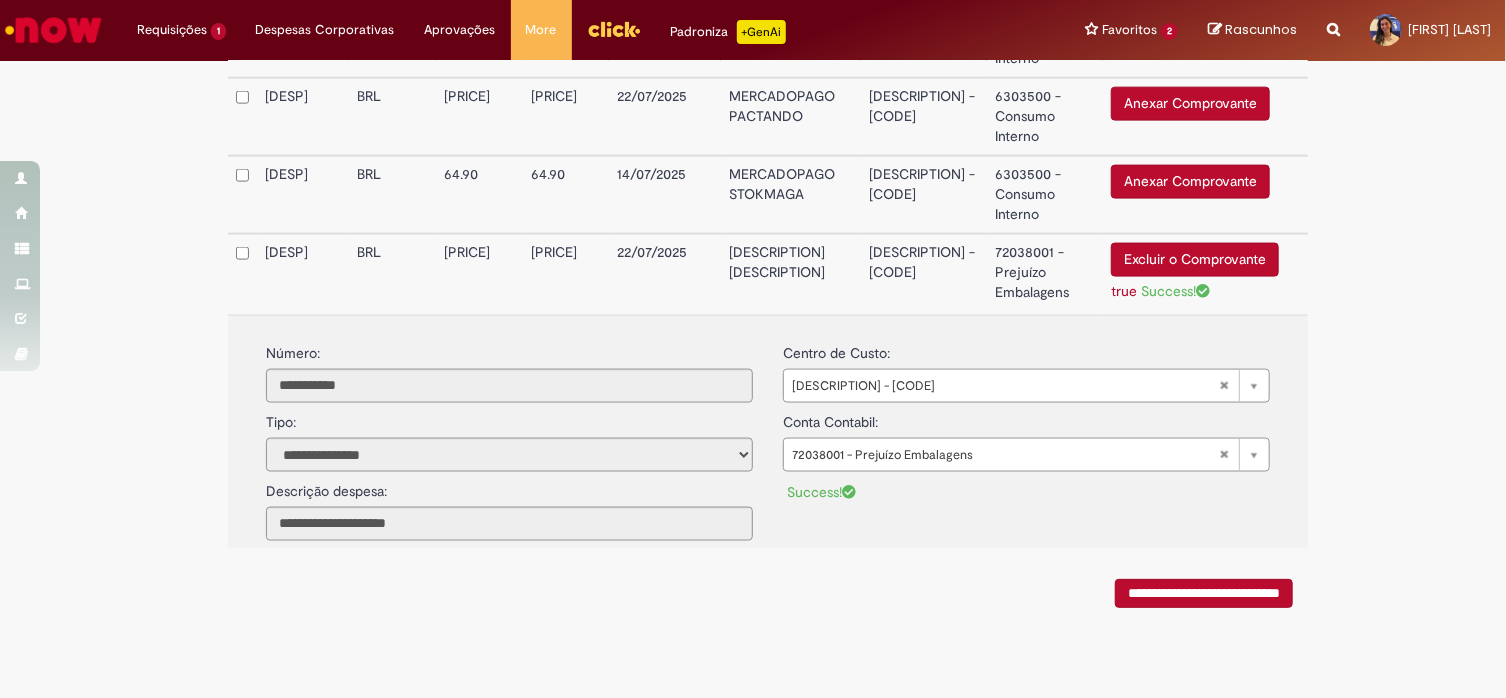click on "**********" at bounding box center (768, 432) 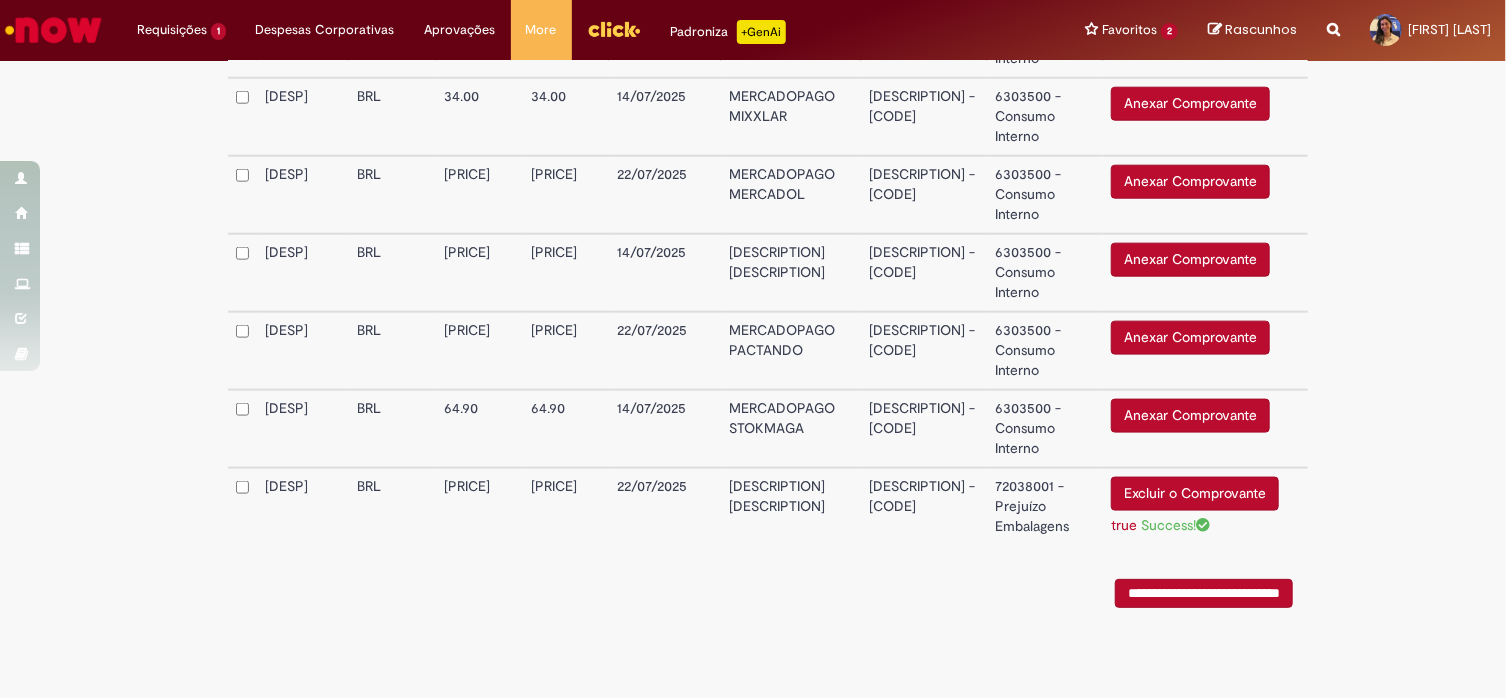 click on "Anexar Comprovante" at bounding box center (1190, 416) 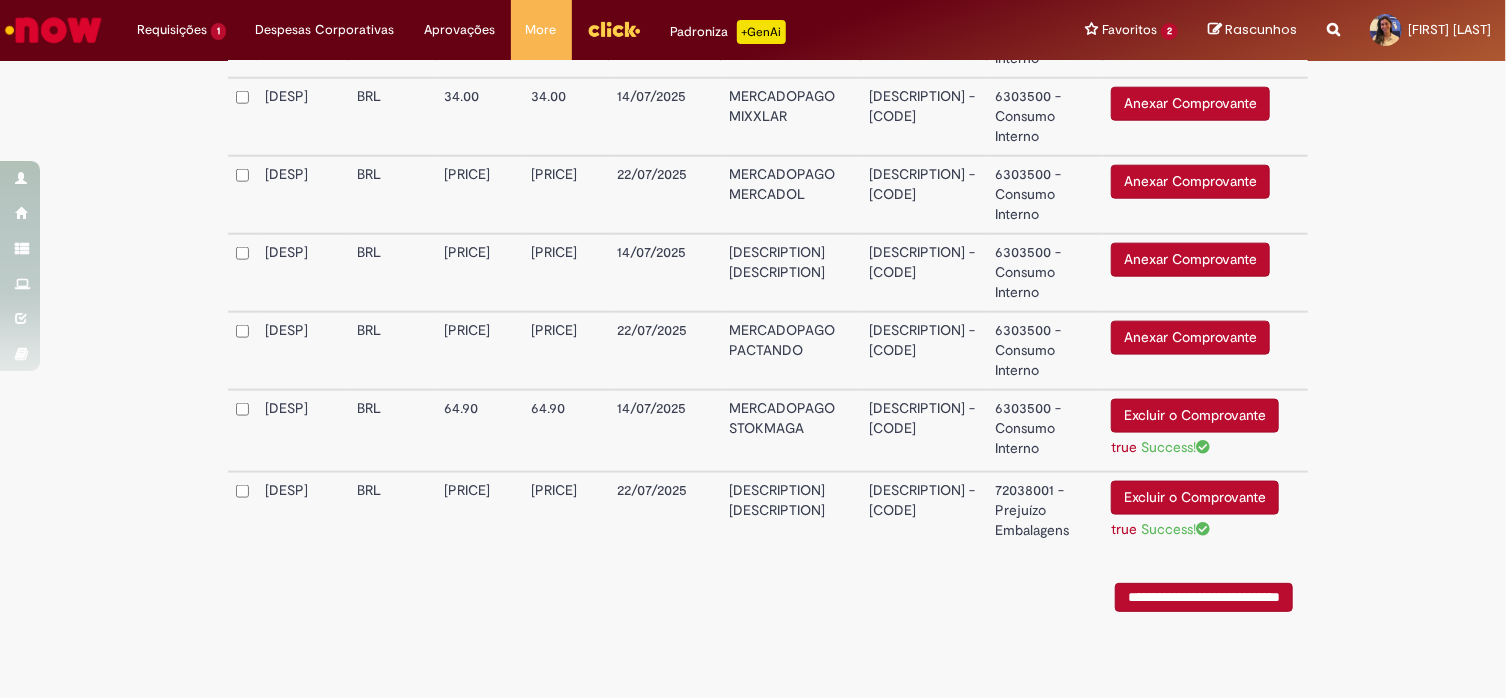 click on "6303500 - Consumo Interno" at bounding box center [1045, 431] 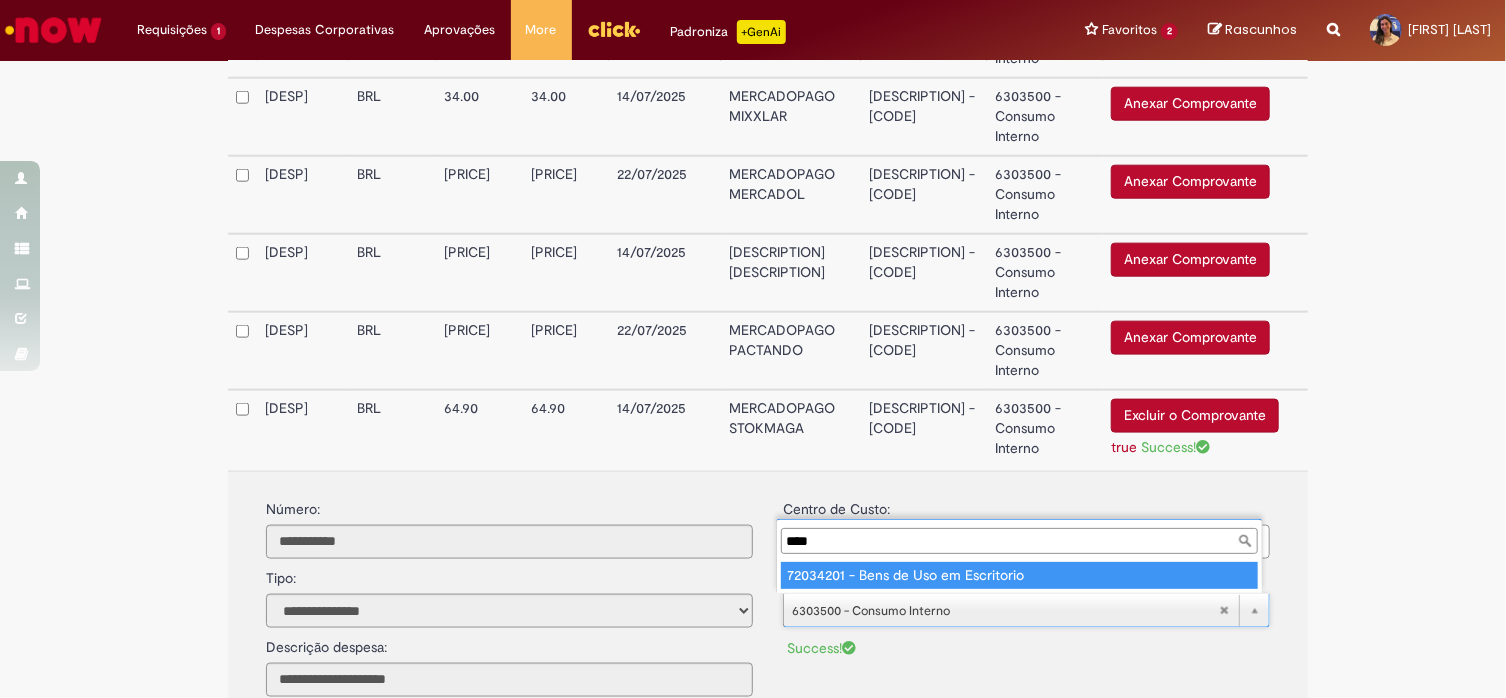 type on "****" 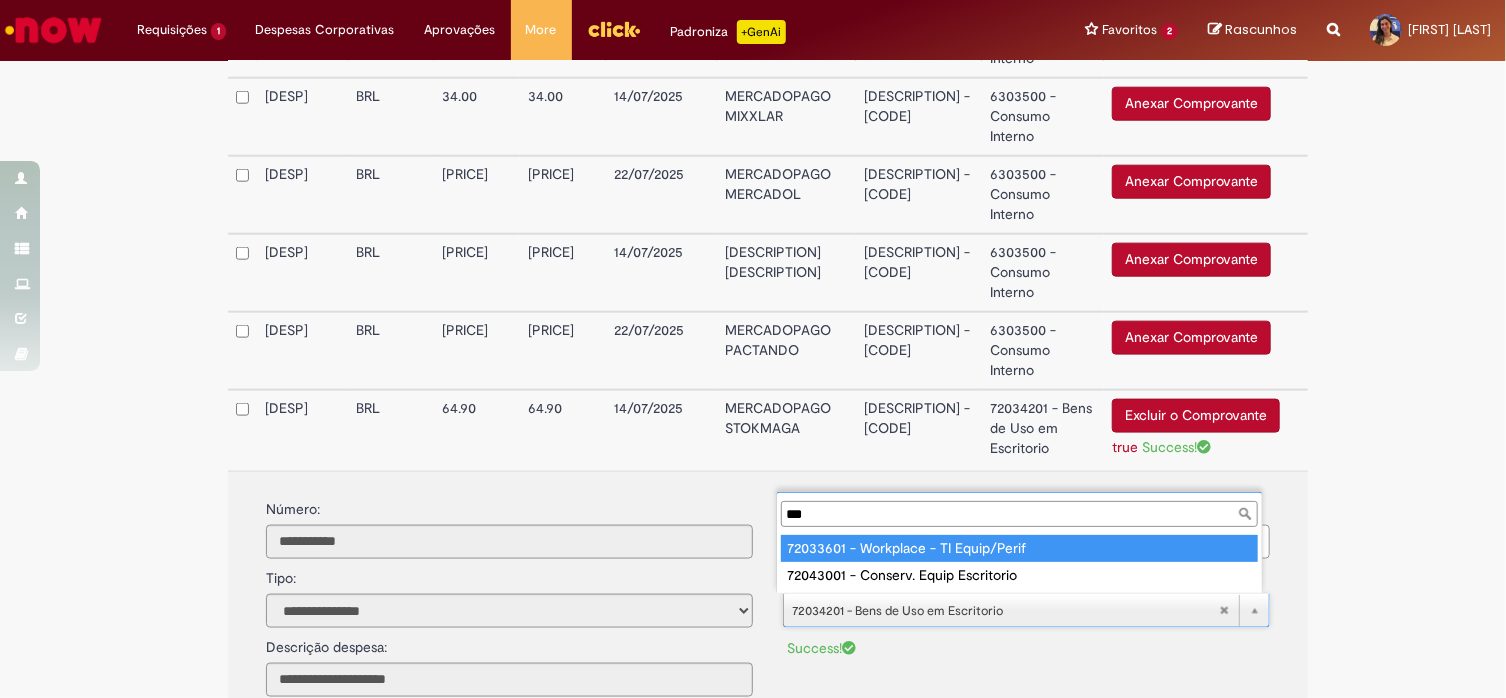 scroll, scrollTop: 0, scrollLeft: 0, axis: both 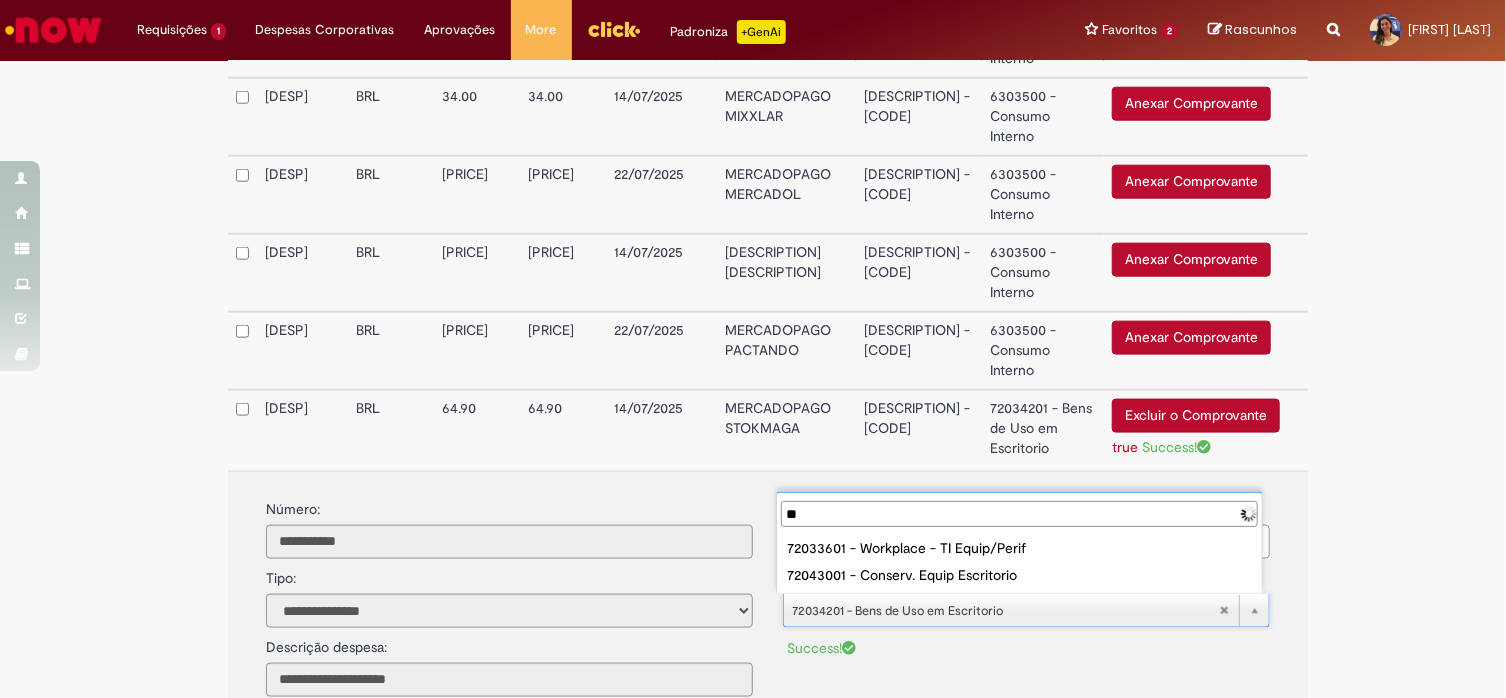 type on "*" 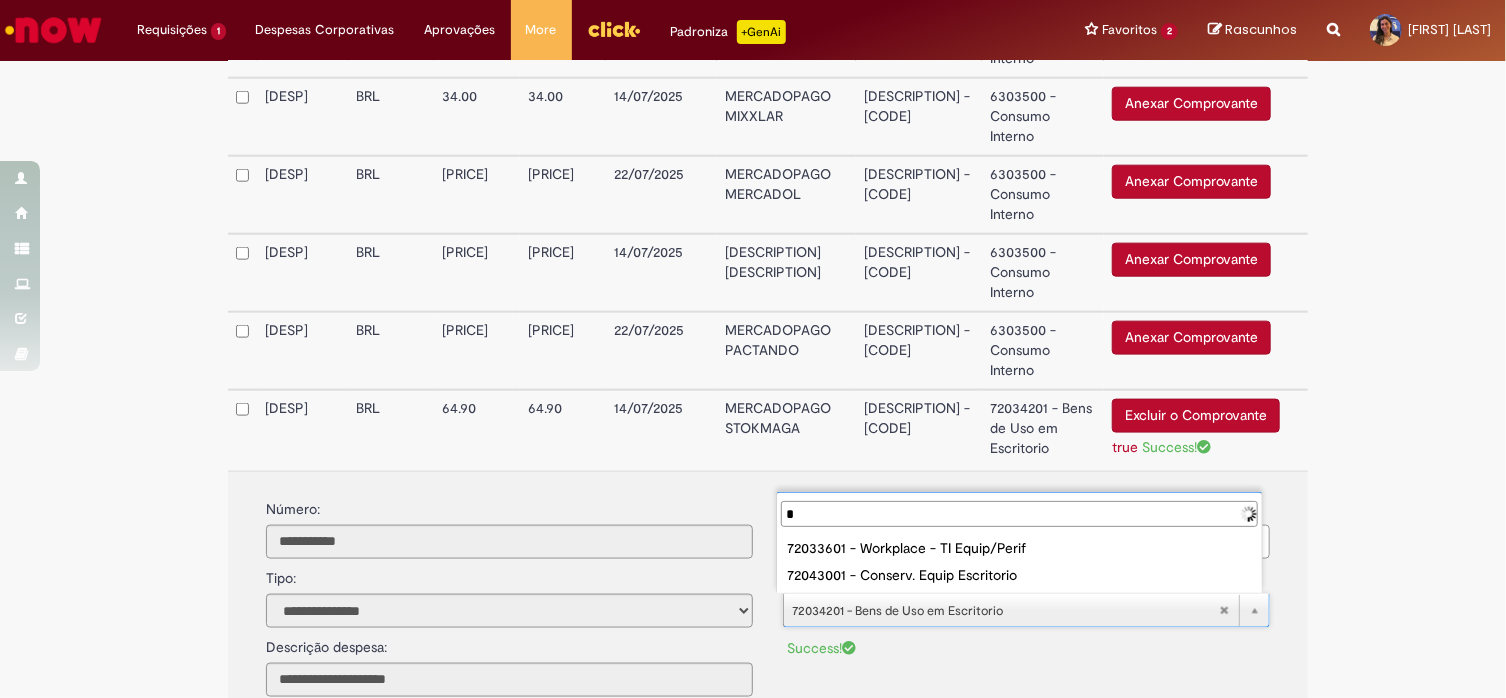 type 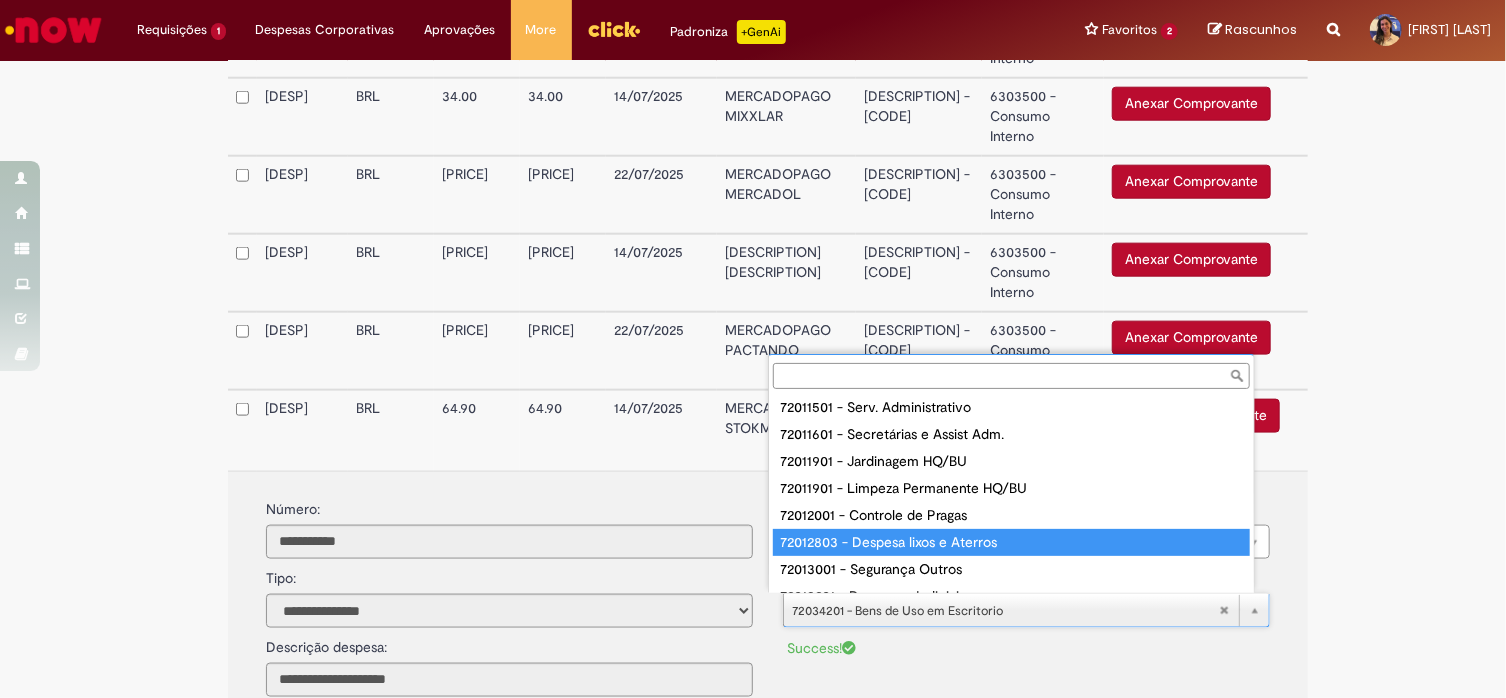 scroll, scrollTop: 200, scrollLeft: 0, axis: vertical 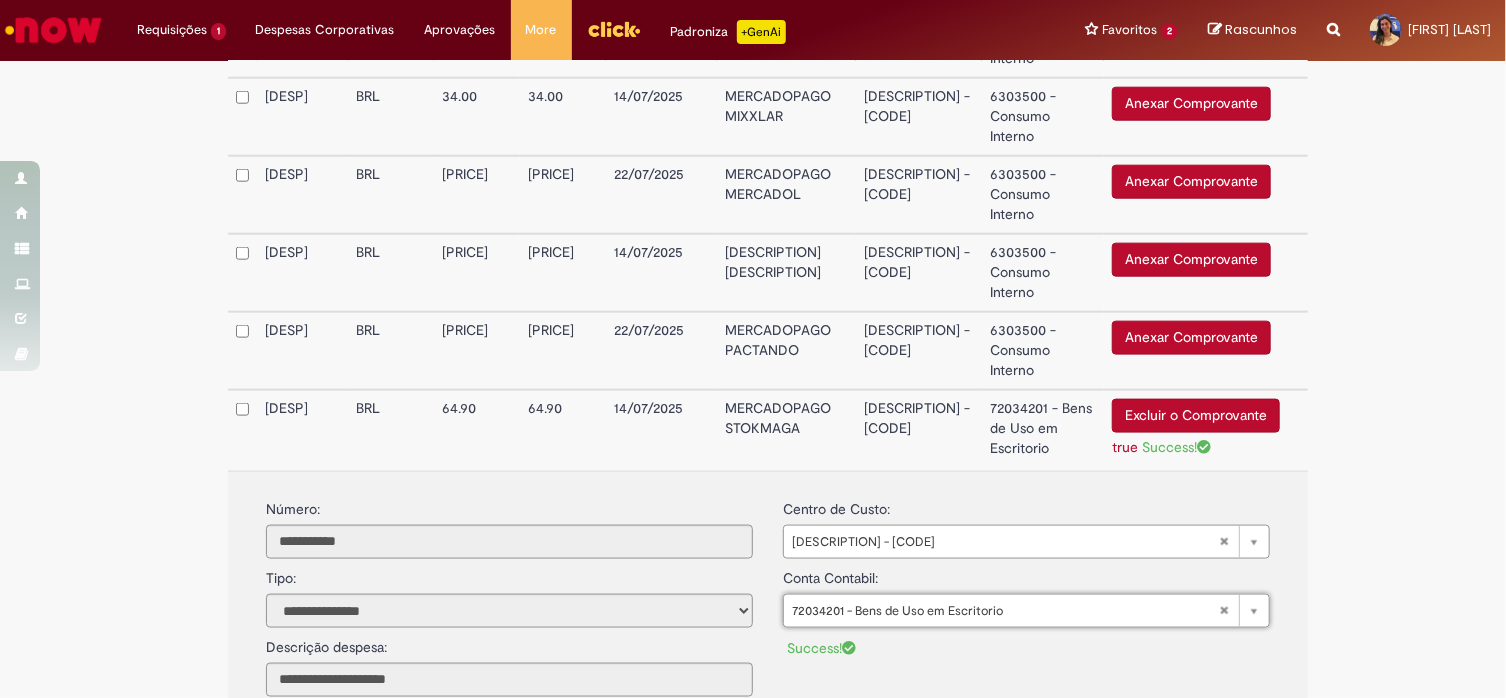 click on "72034201 - Bens de Uso em Escritorio" at bounding box center (1043, 430) 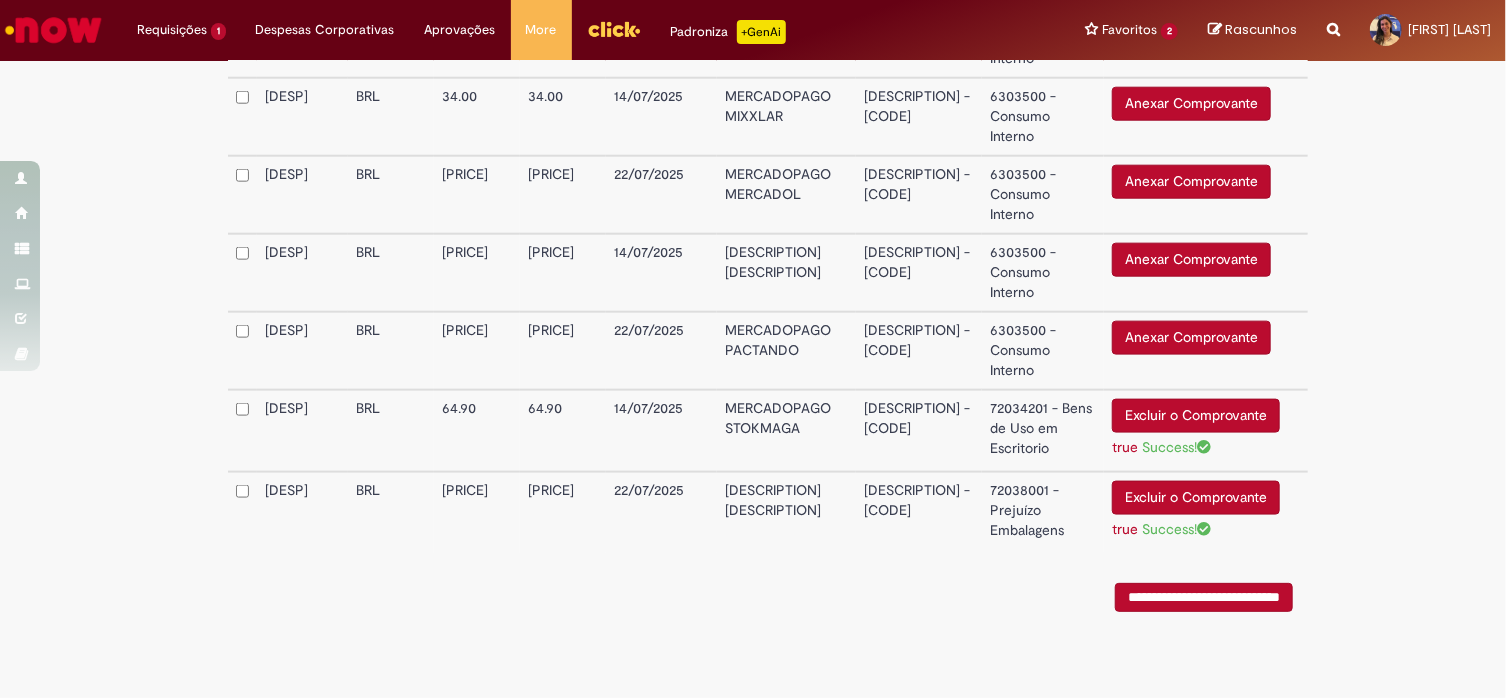 click on "6303500 - Consumo Interno" at bounding box center [1043, 351] 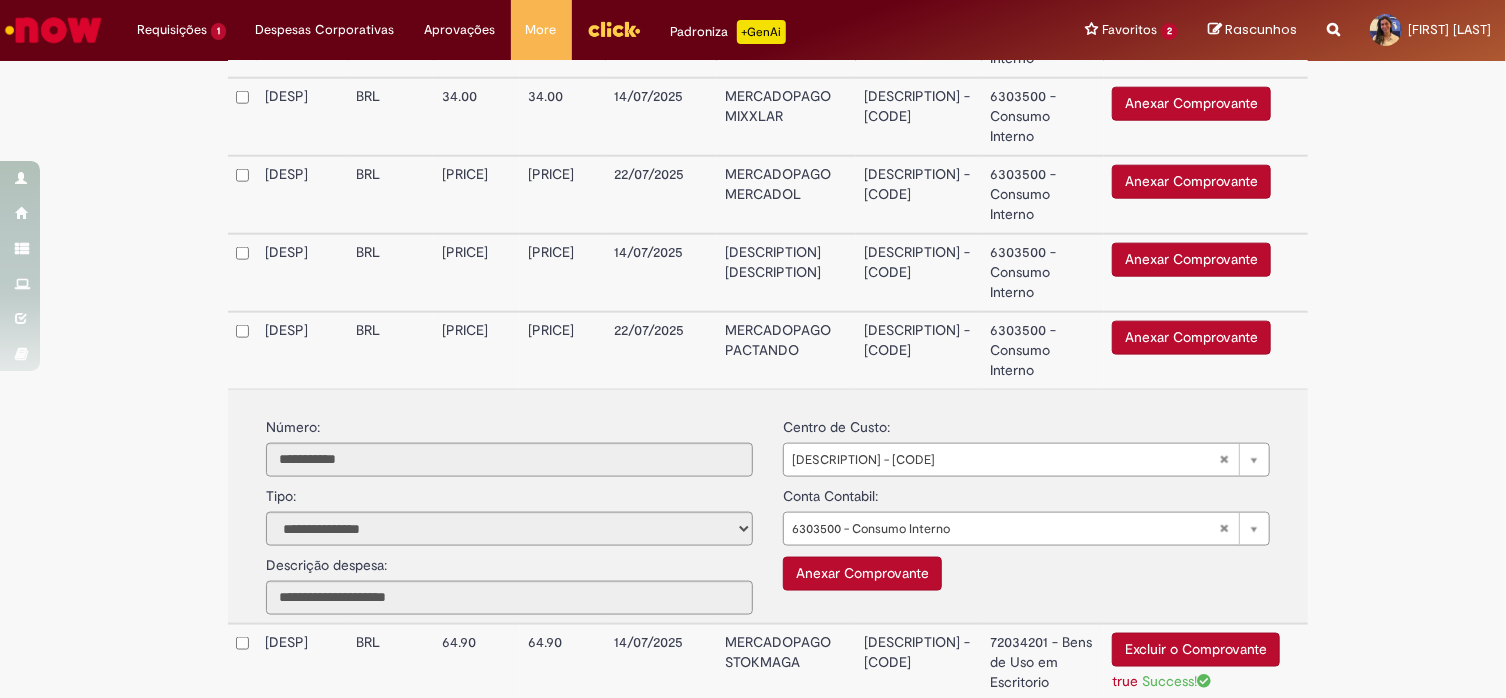 click on "Anexar Comprovante" at bounding box center (1191, 338) 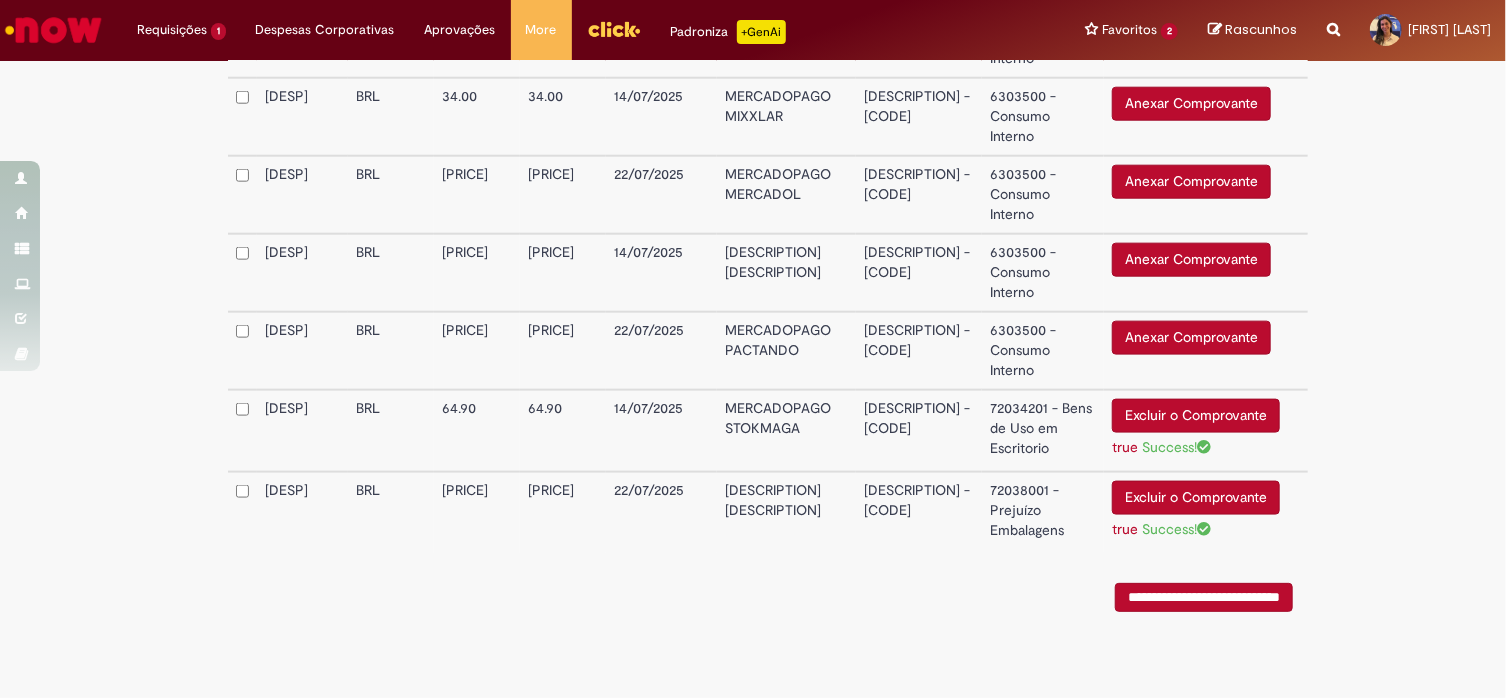 click on "Anexar Comprovante" at bounding box center (1191, 338) 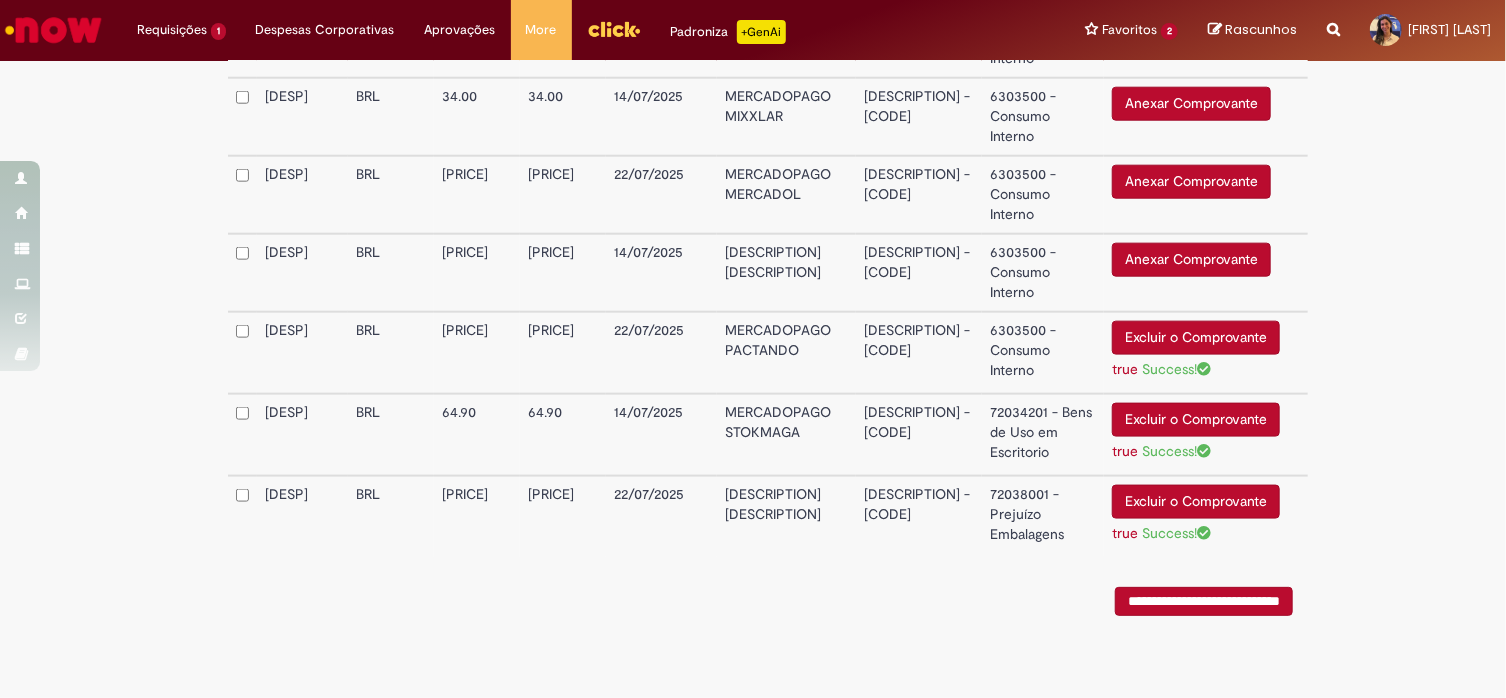 click on "Anexar Comprovante" at bounding box center (1191, 260) 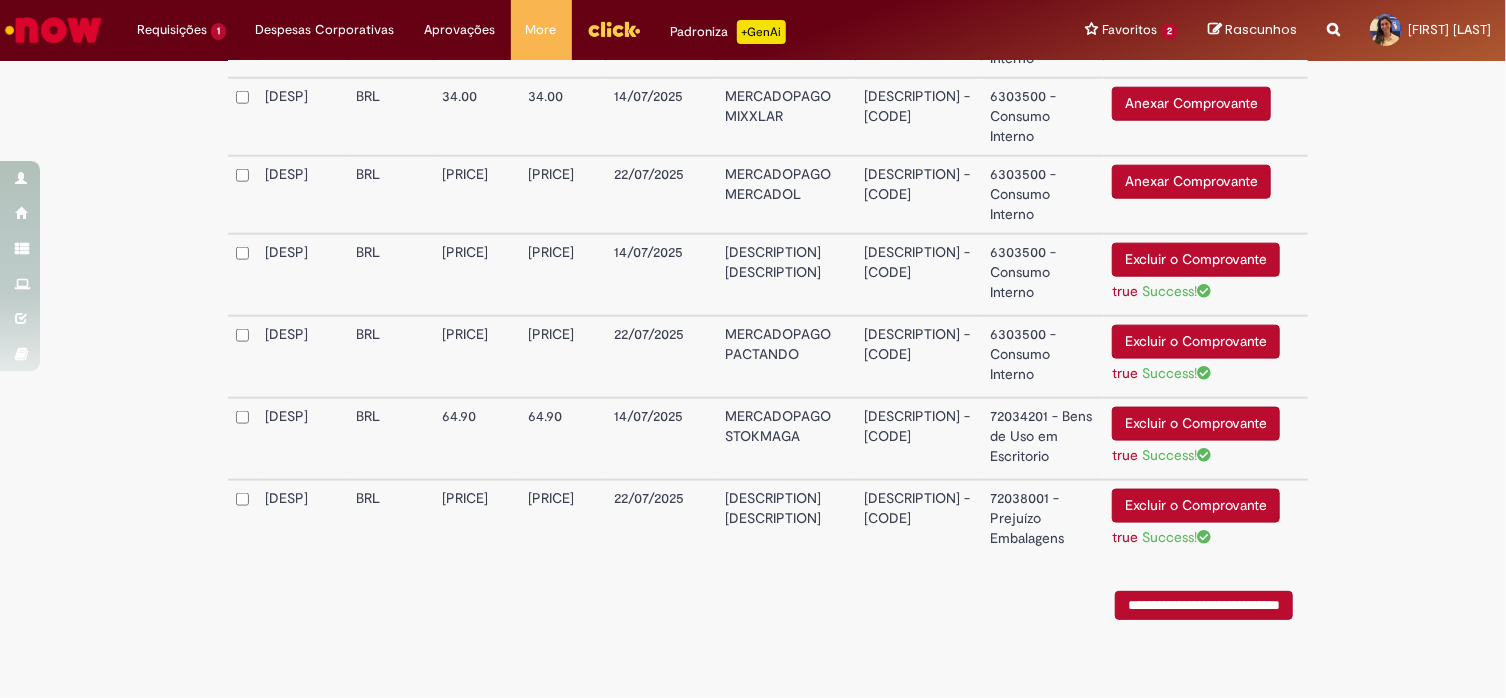click on "6303500 - Consumo Interno" at bounding box center [1043, 275] 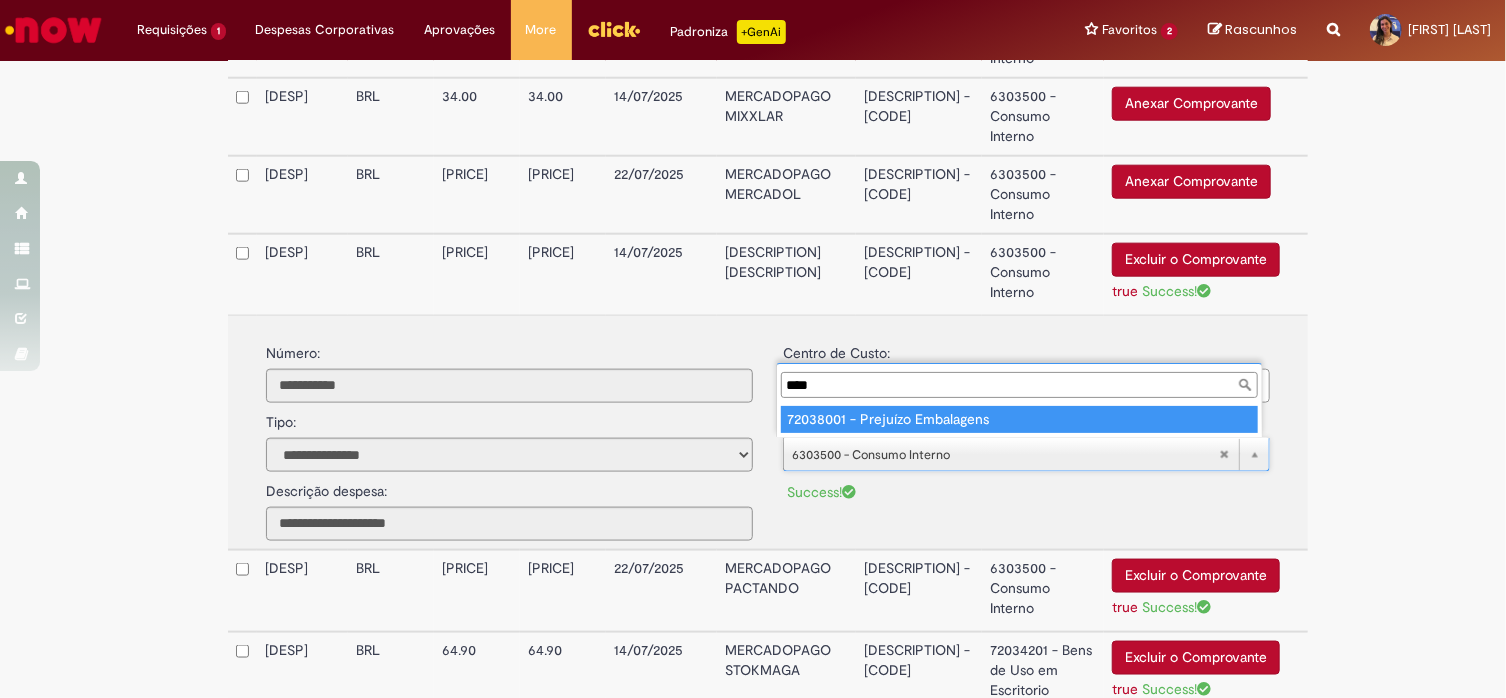 type on "****" 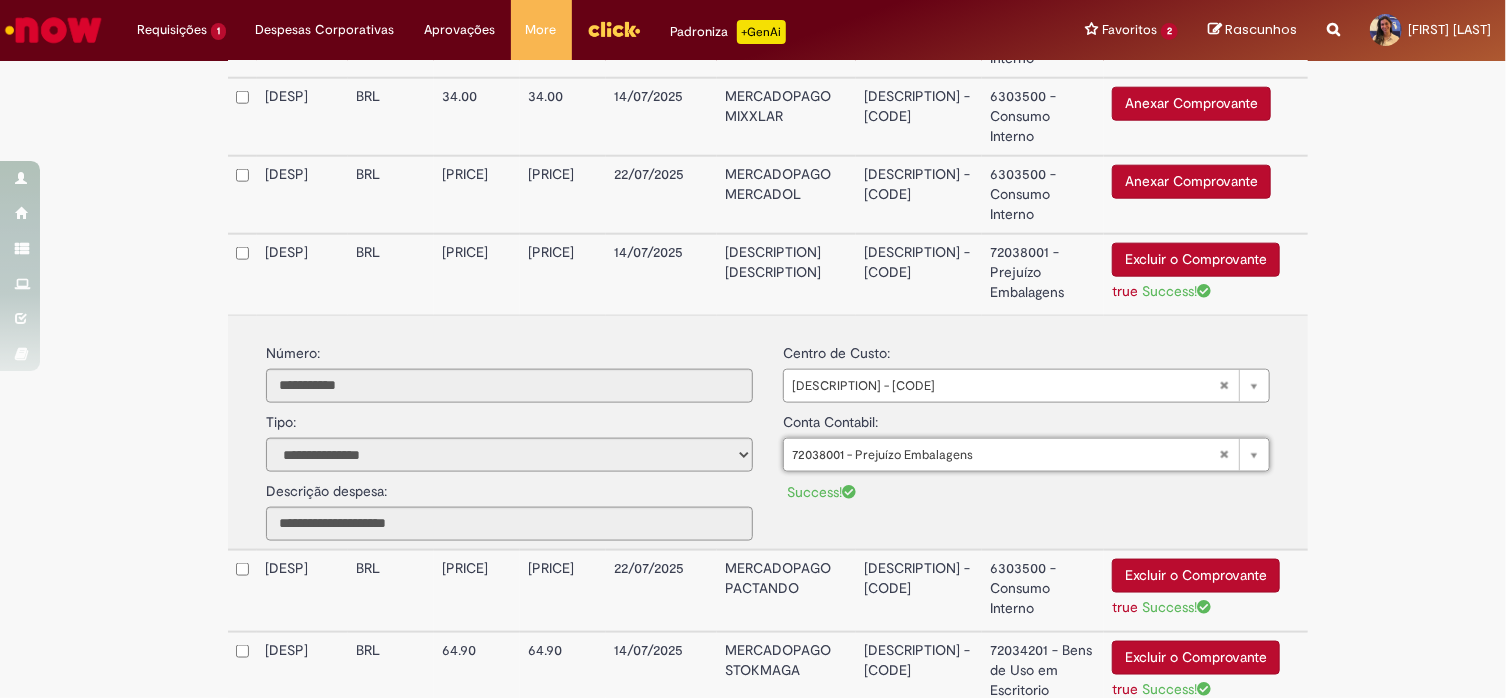 click on "**********" at bounding box center (753, -56) 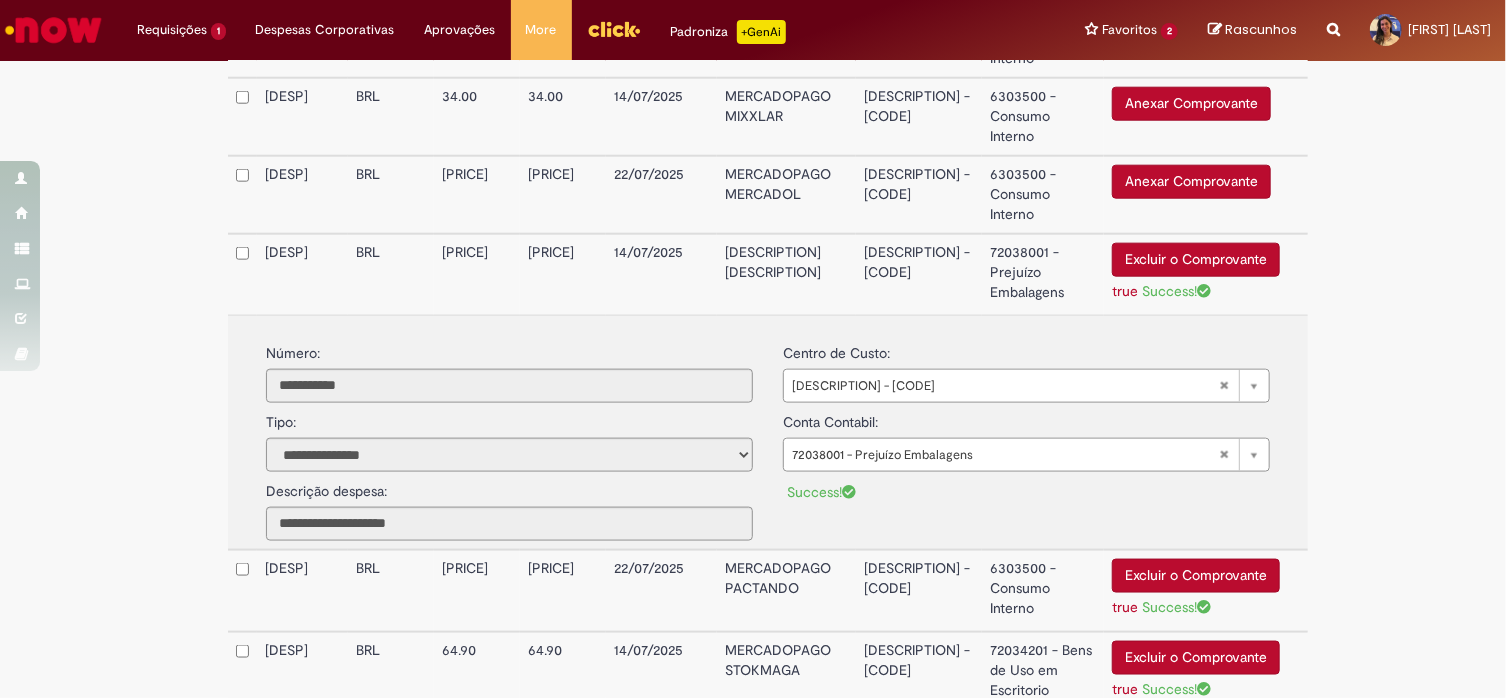 click on "72038001 -  Prejuízo Embalagens" at bounding box center [1043, 274] 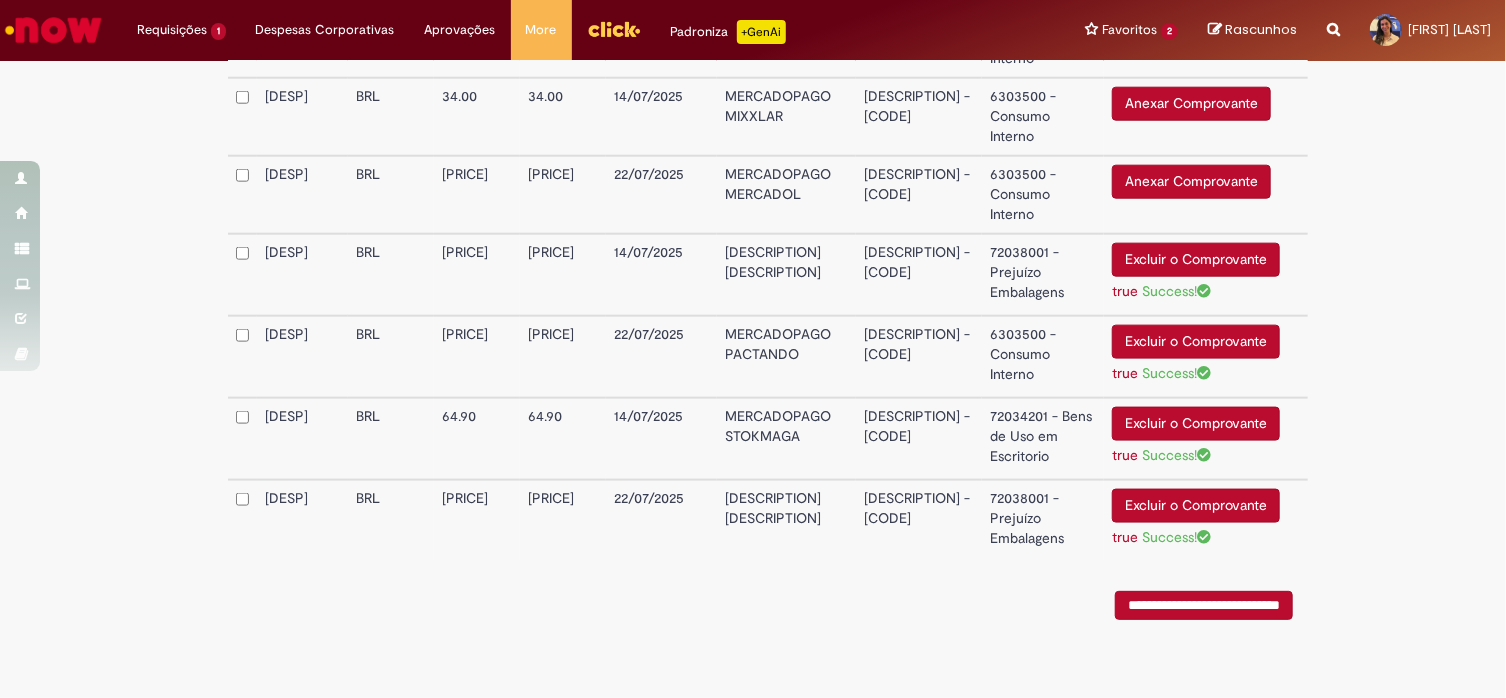 click on "6303500 - Consumo Interno" at bounding box center (1043, 357) 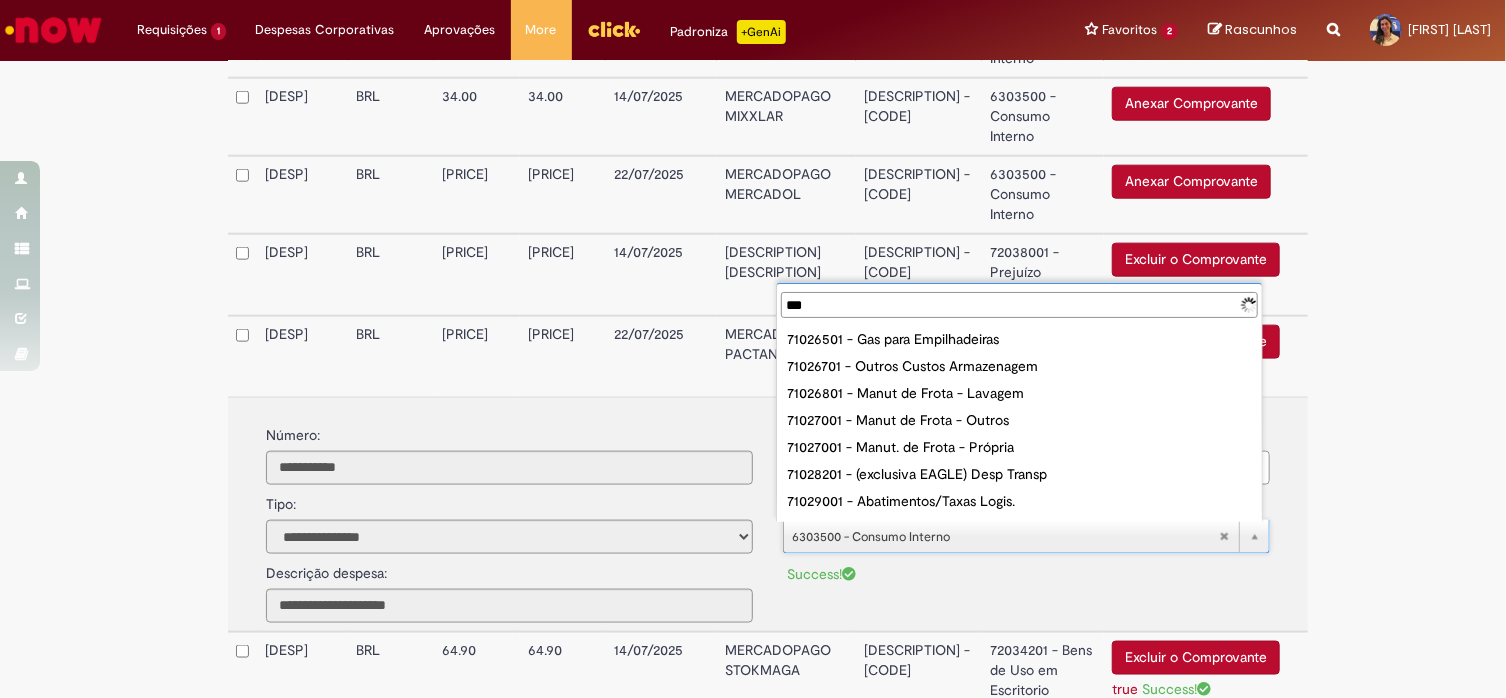 type on "****" 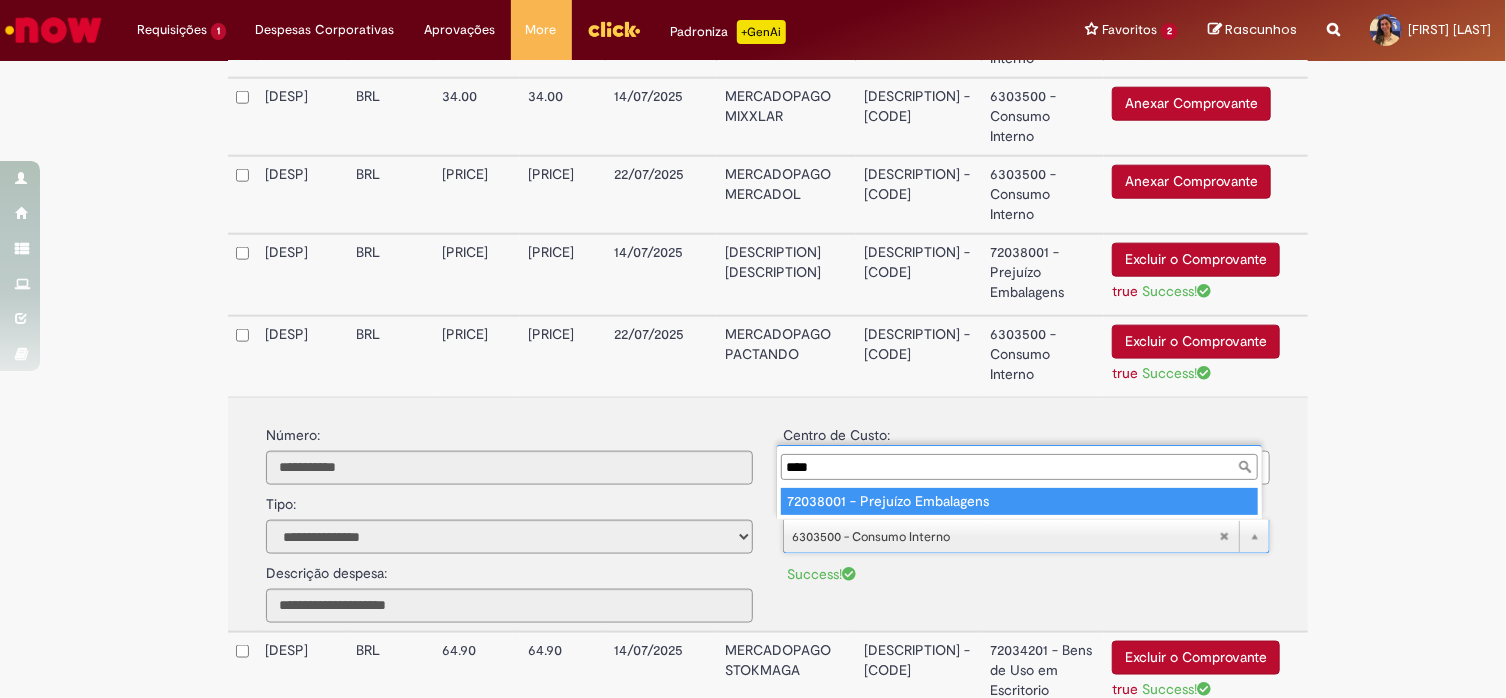 type on "**********" 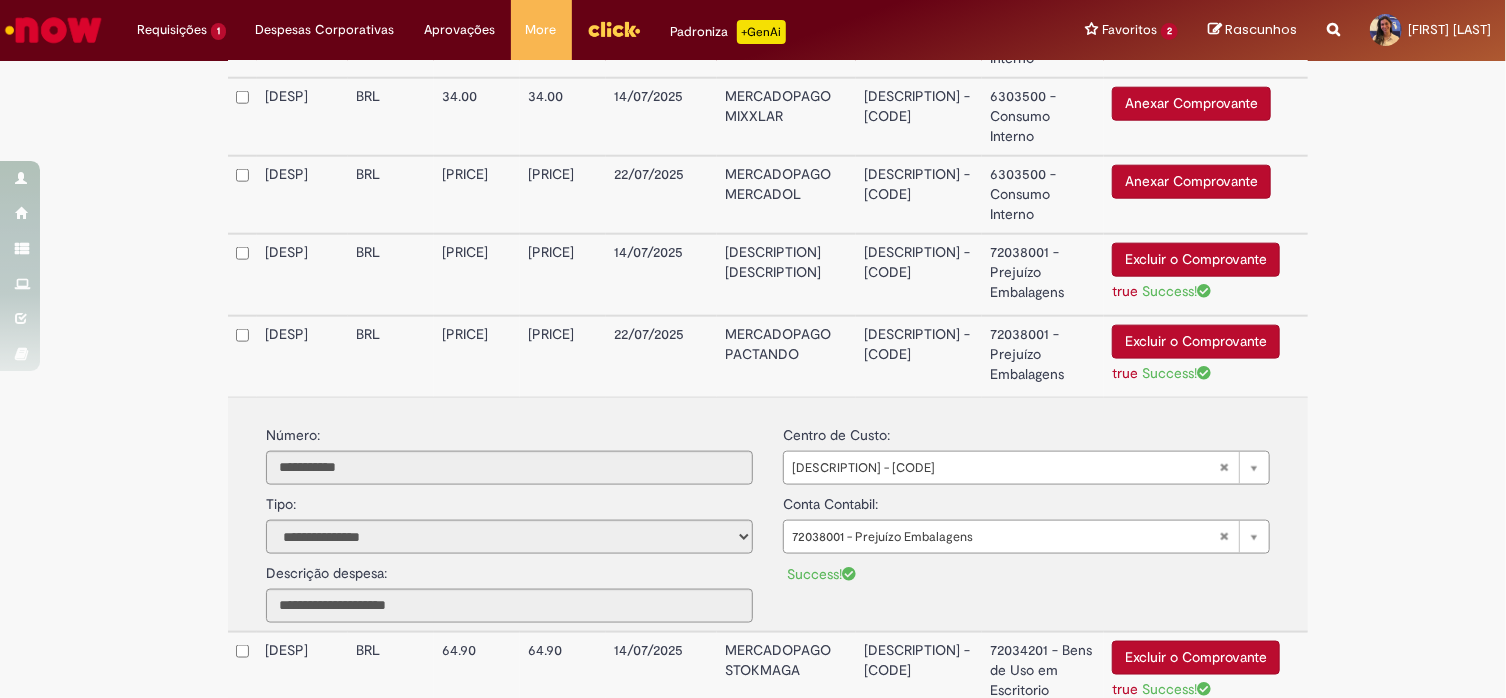 click on "72038001 -  Prejuízo Embalagens" at bounding box center (1043, 356) 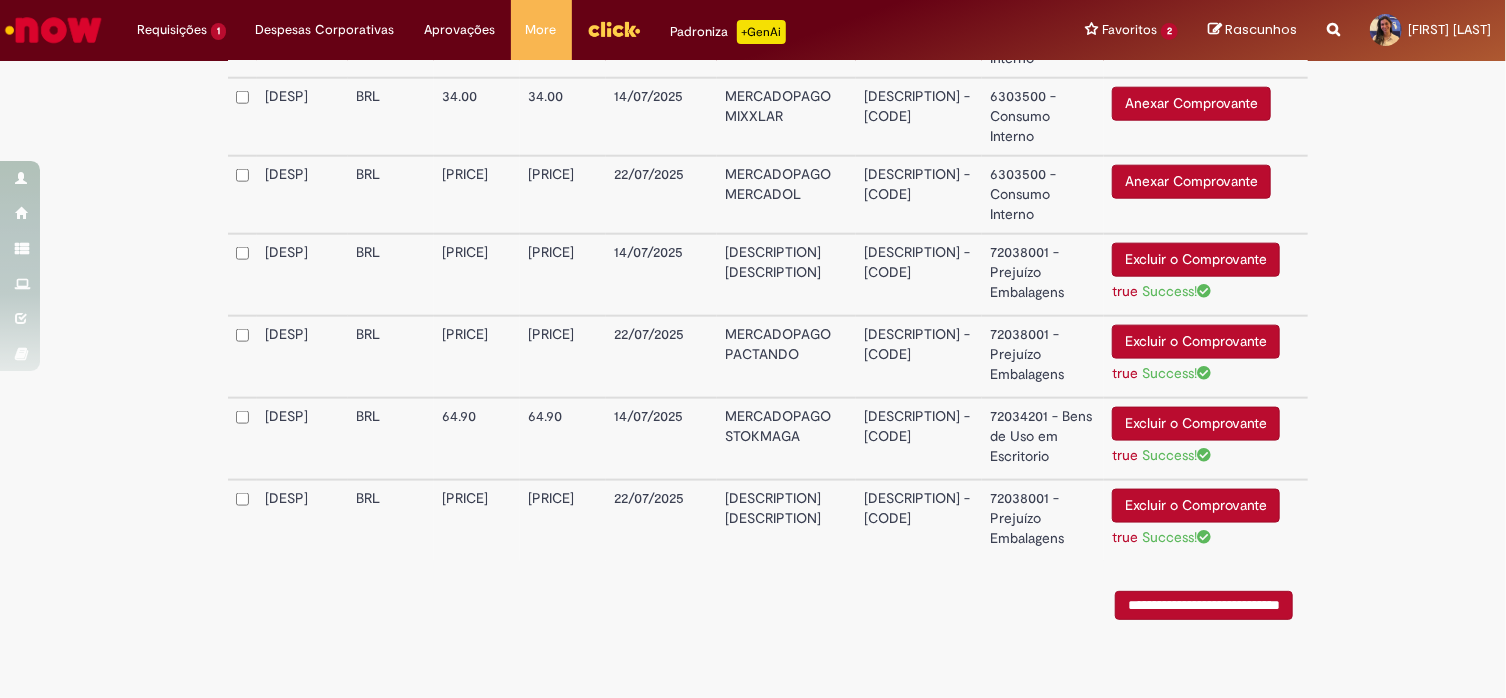 scroll, scrollTop: 1026, scrollLeft: 0, axis: vertical 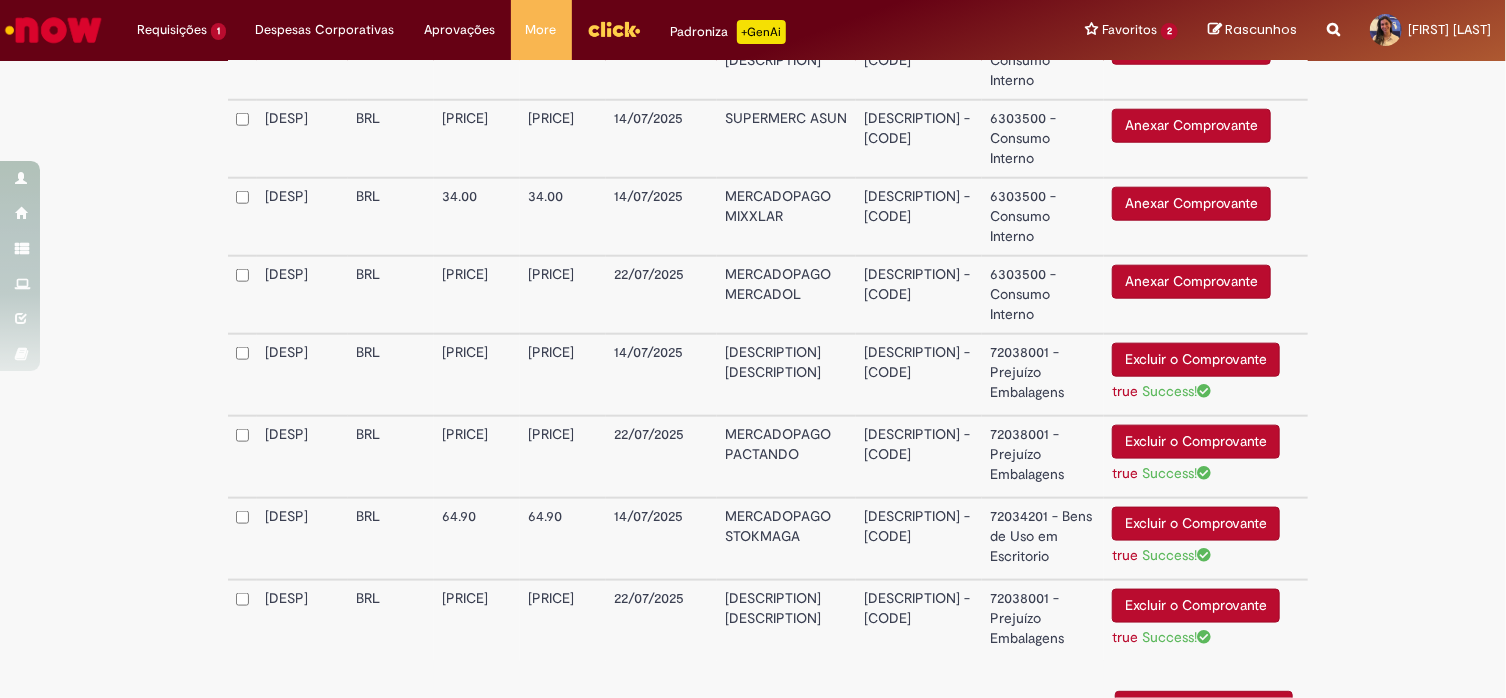 click on "6303500 - Consumo Interno" at bounding box center (1043, 295) 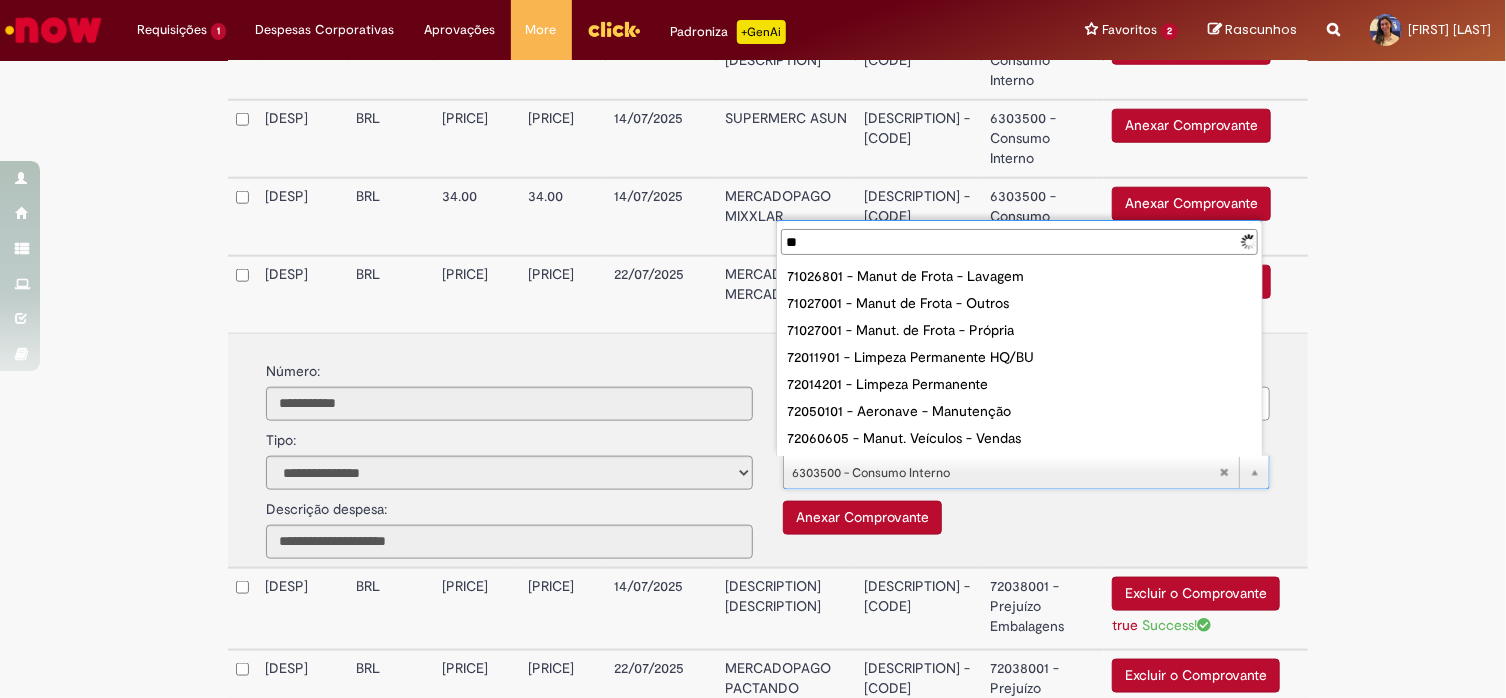 type on "*" 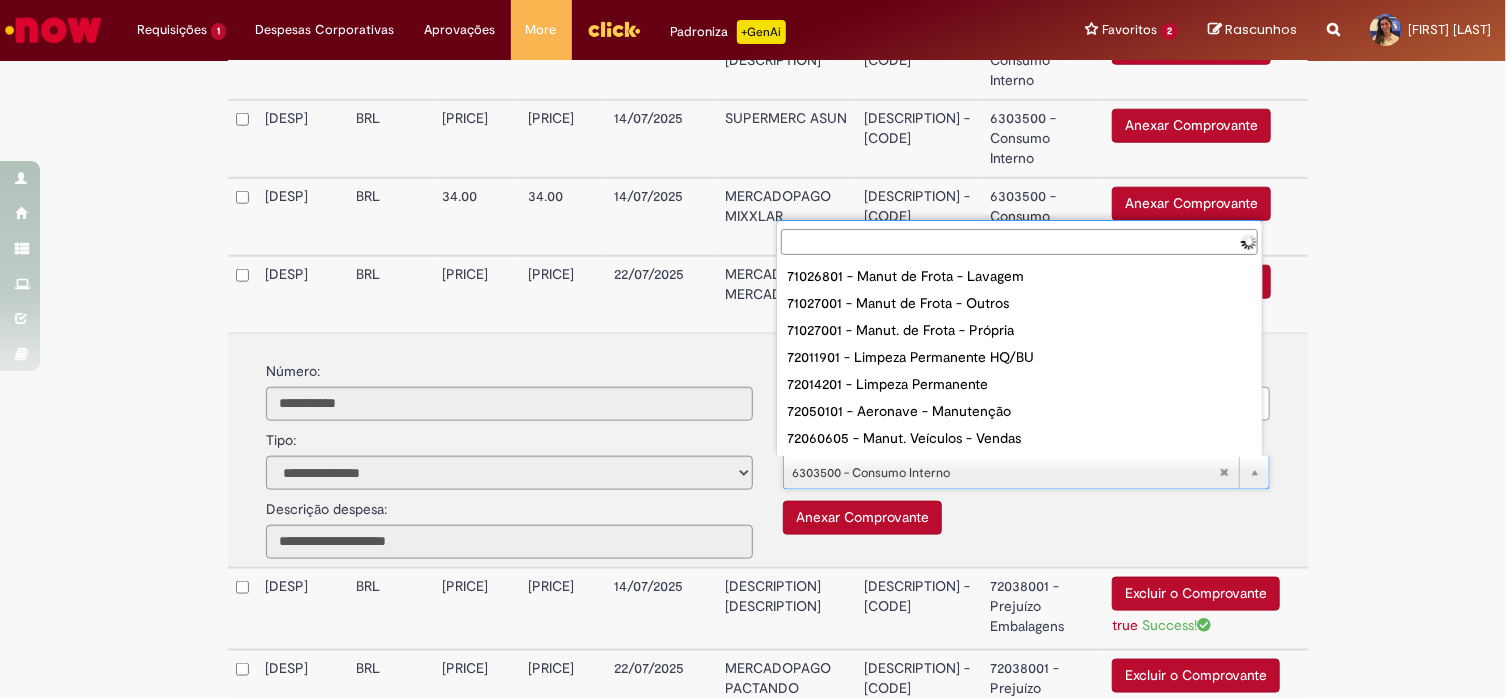 type on "*" 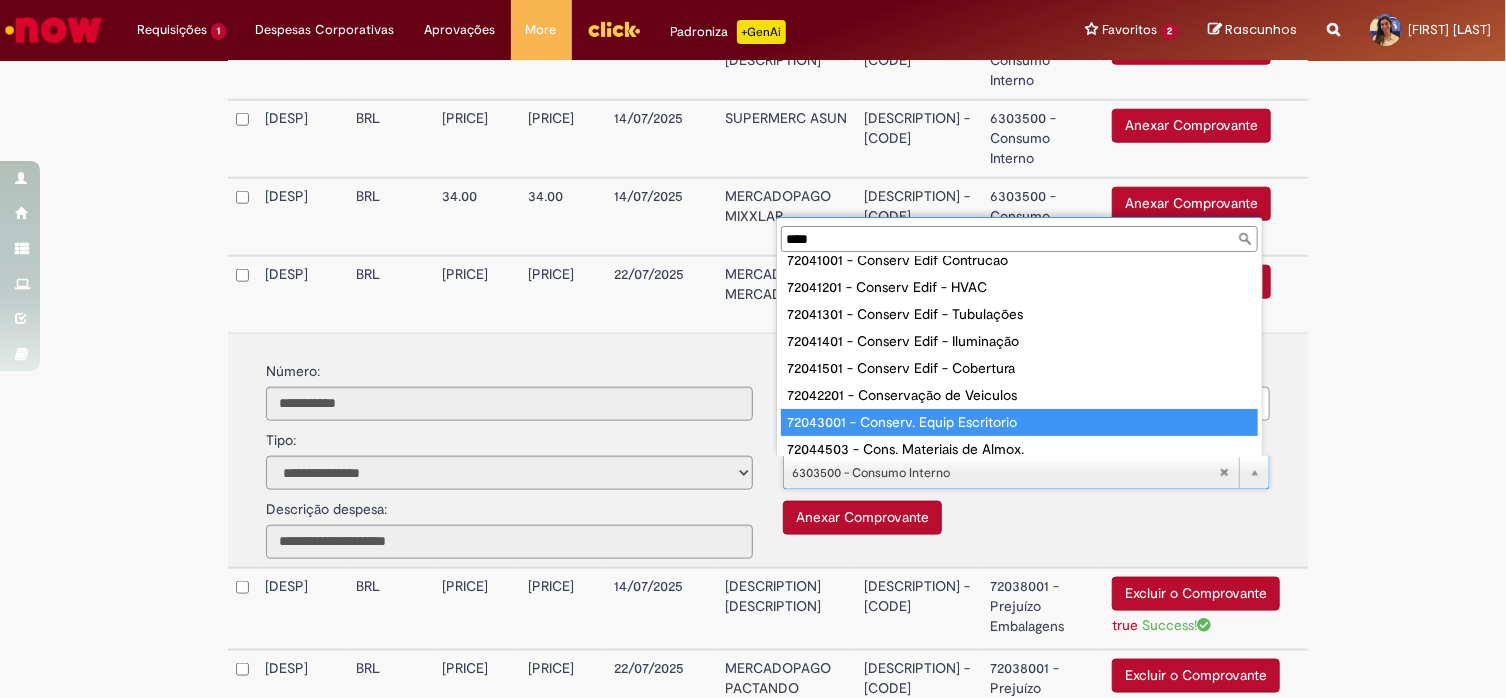 scroll, scrollTop: 51, scrollLeft: 0, axis: vertical 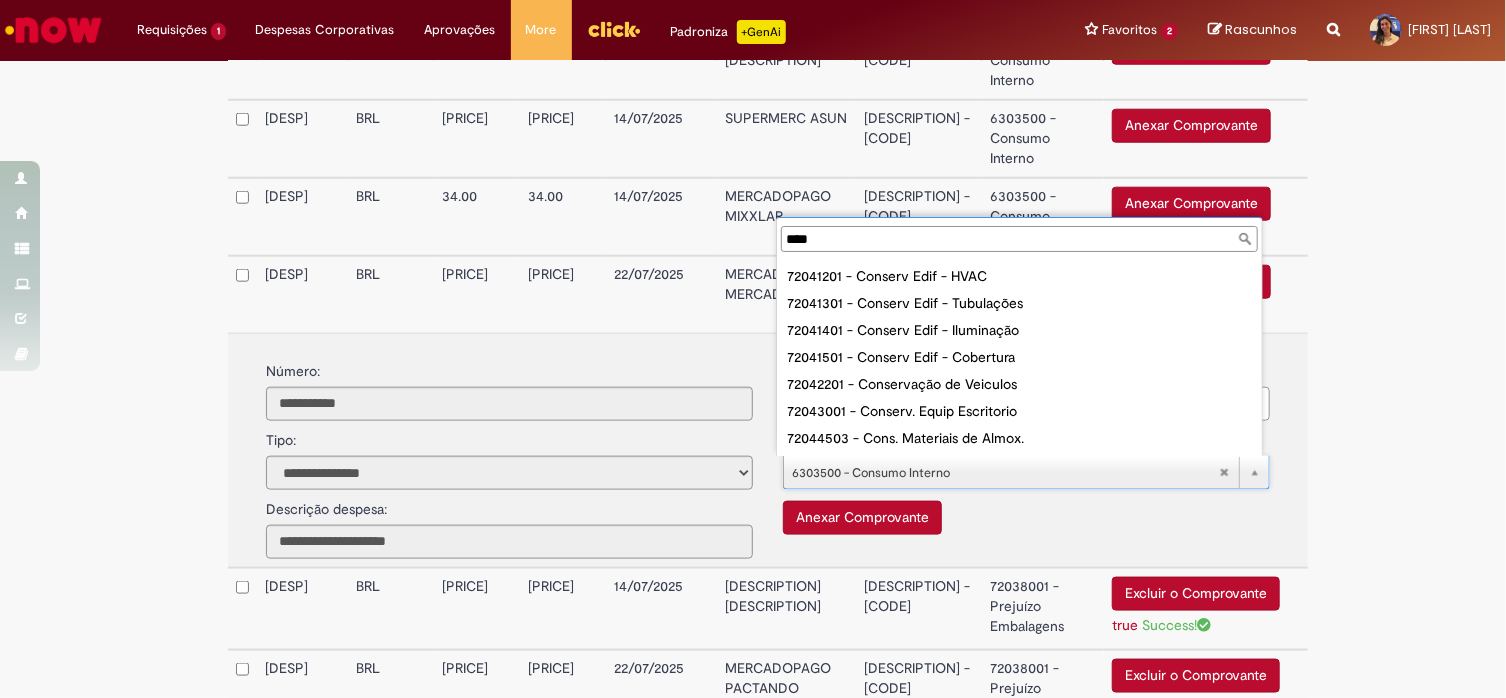 click on "[NUMBER] -  [DESCRIPTION] [NUMBER] -  [DESCRIPTION] [NUMBER] -  [DESCRIPTION] [NUMBER] -  [DESCRIPTION] [NUMBER] -  [DESCRIPTION] [NUMBER] -  [DESCRIPTION] [NUMBER] -  [DESCRIPTION] [NUMBER] -  [DESCRIPTION]" at bounding box center (1019, 356) 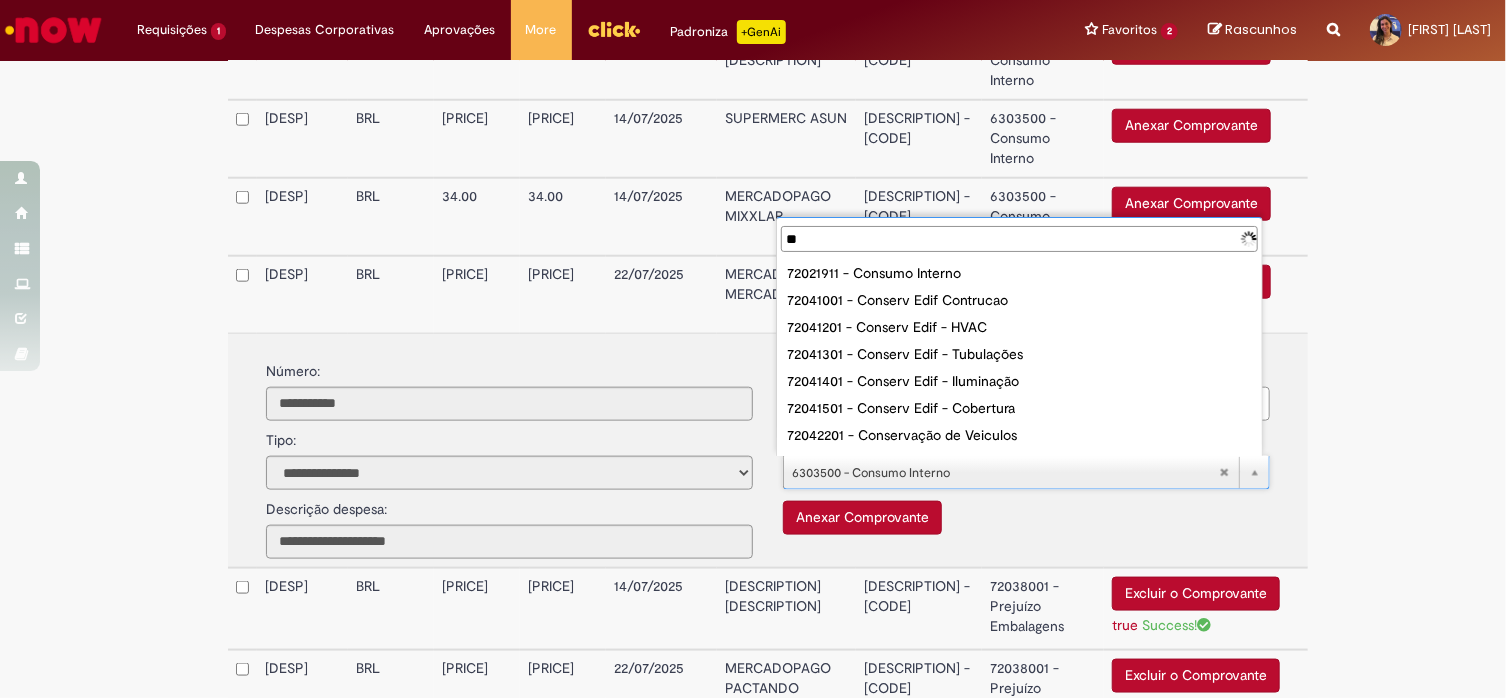 type on "*" 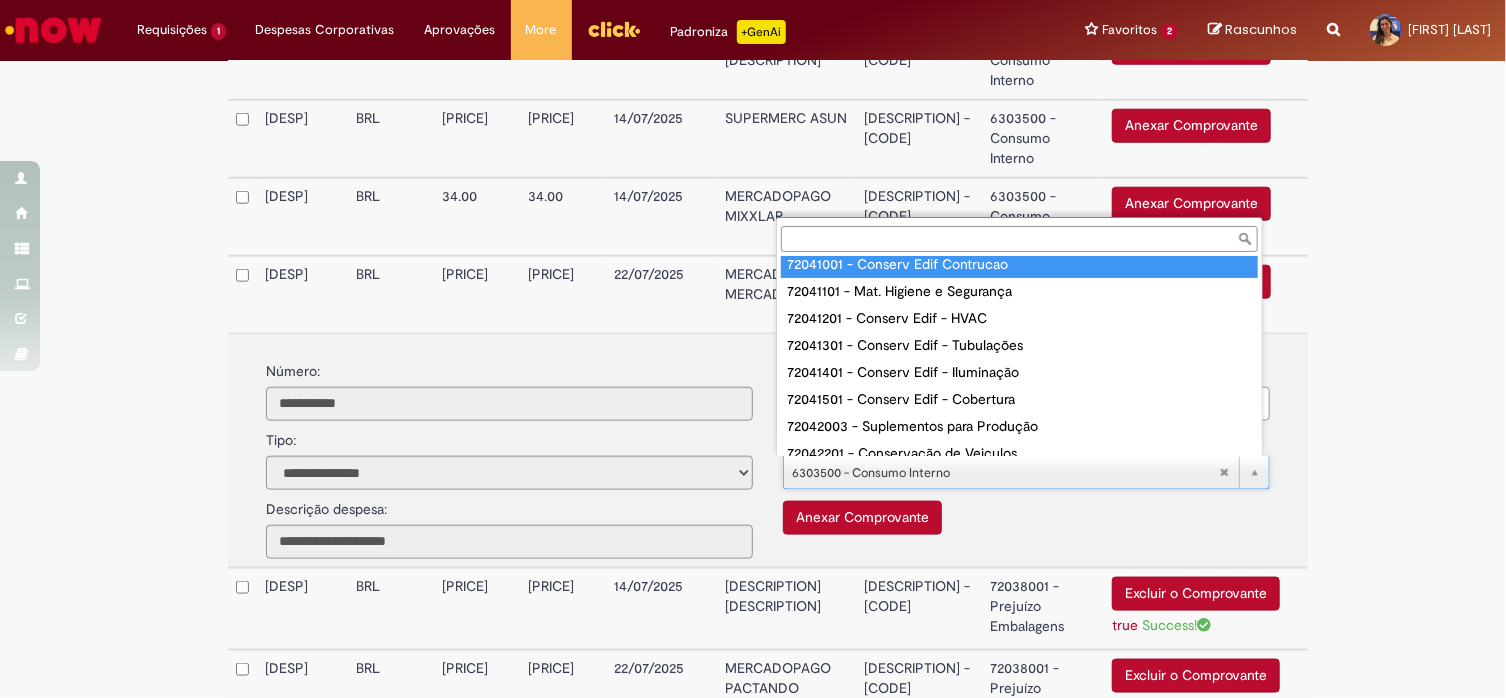 scroll, scrollTop: 1131, scrollLeft: 0, axis: vertical 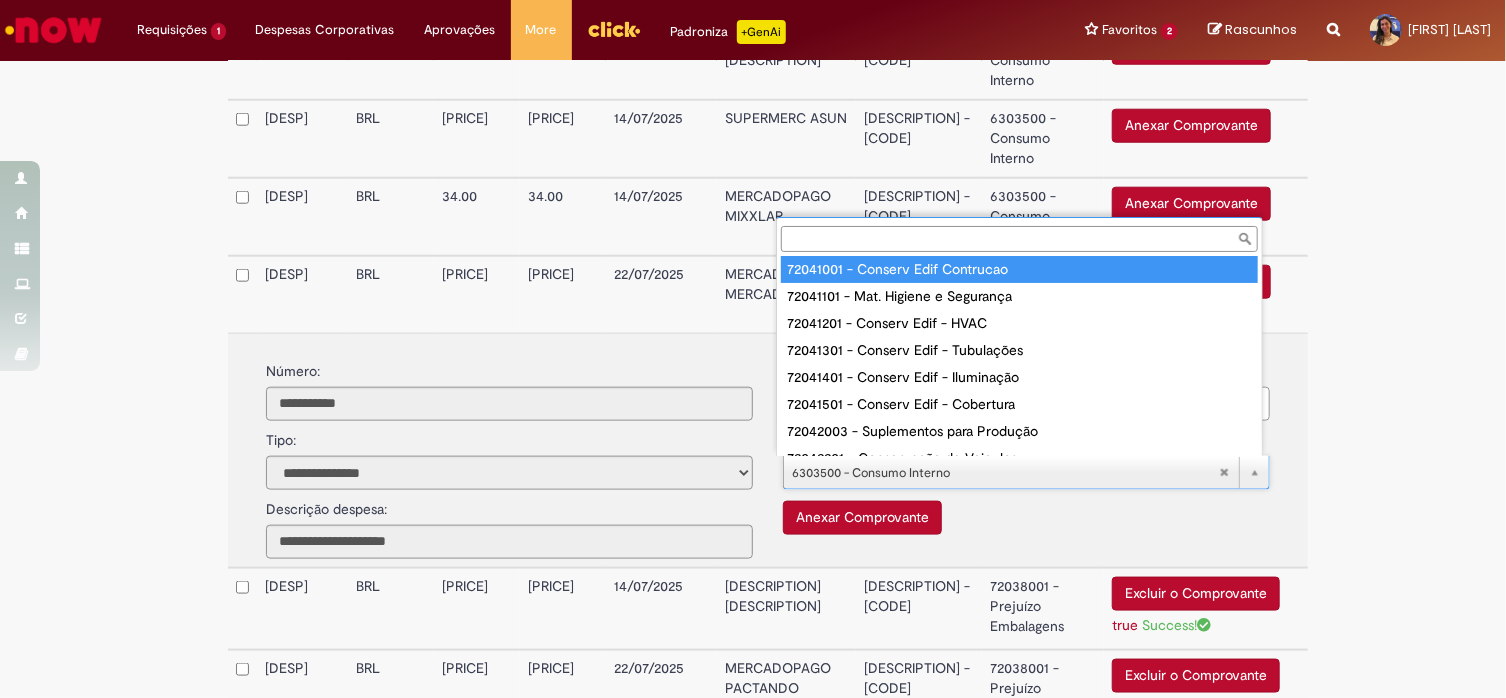 type 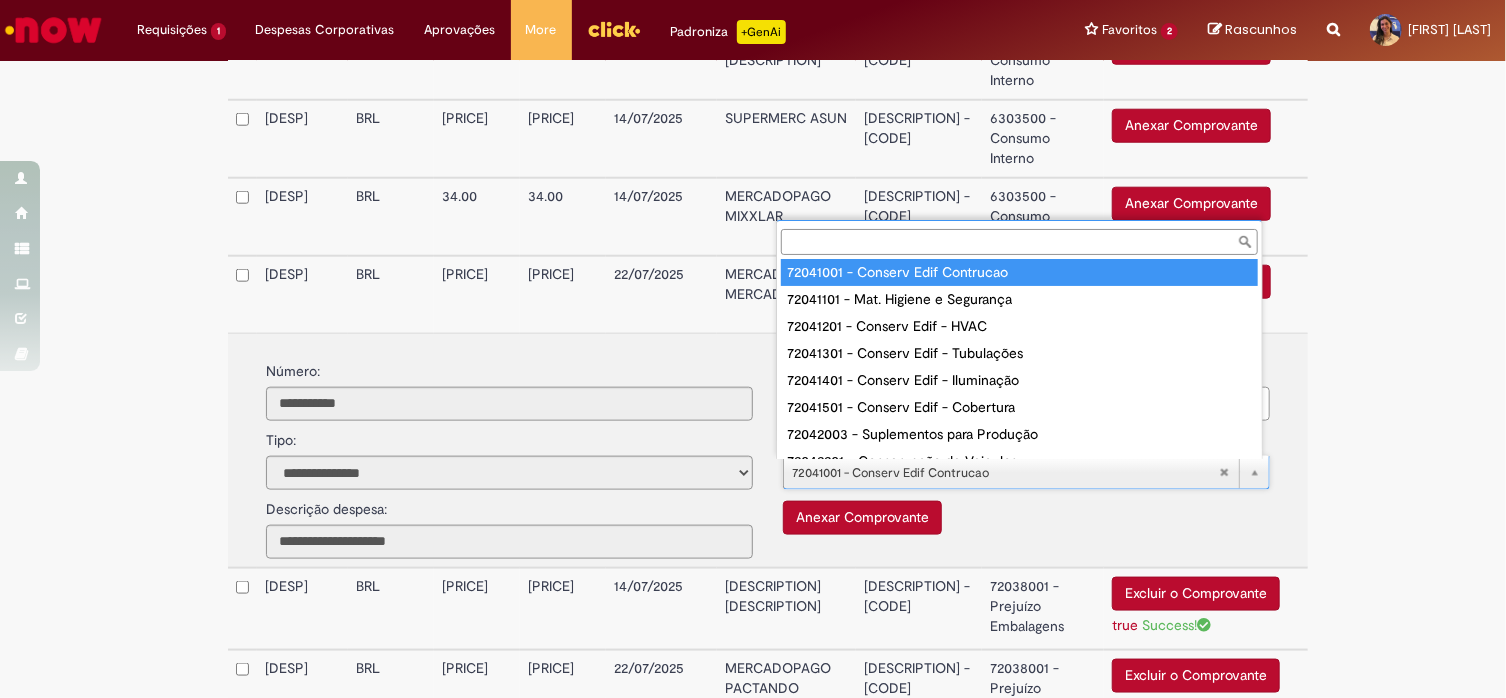 scroll, scrollTop: 954, scrollLeft: 0, axis: vertical 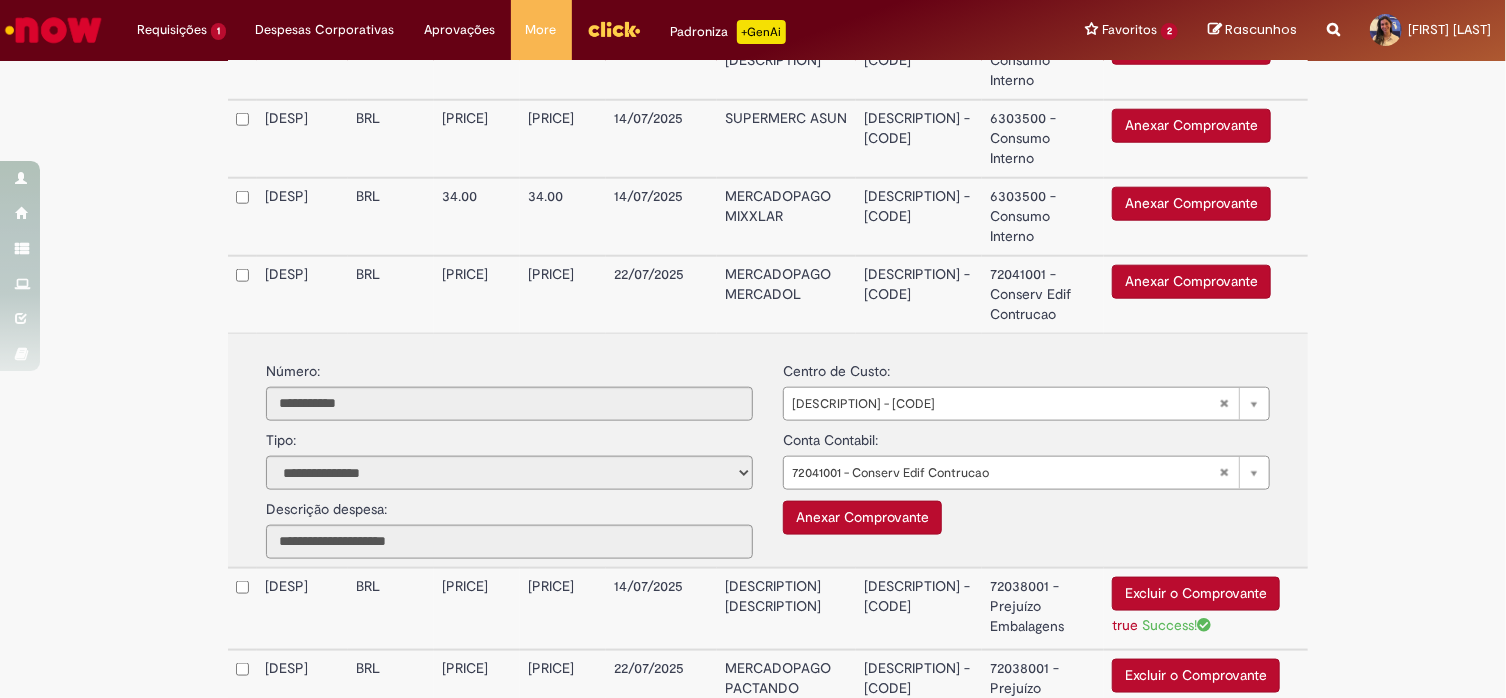 click on "**********" at bounding box center (753, 44) 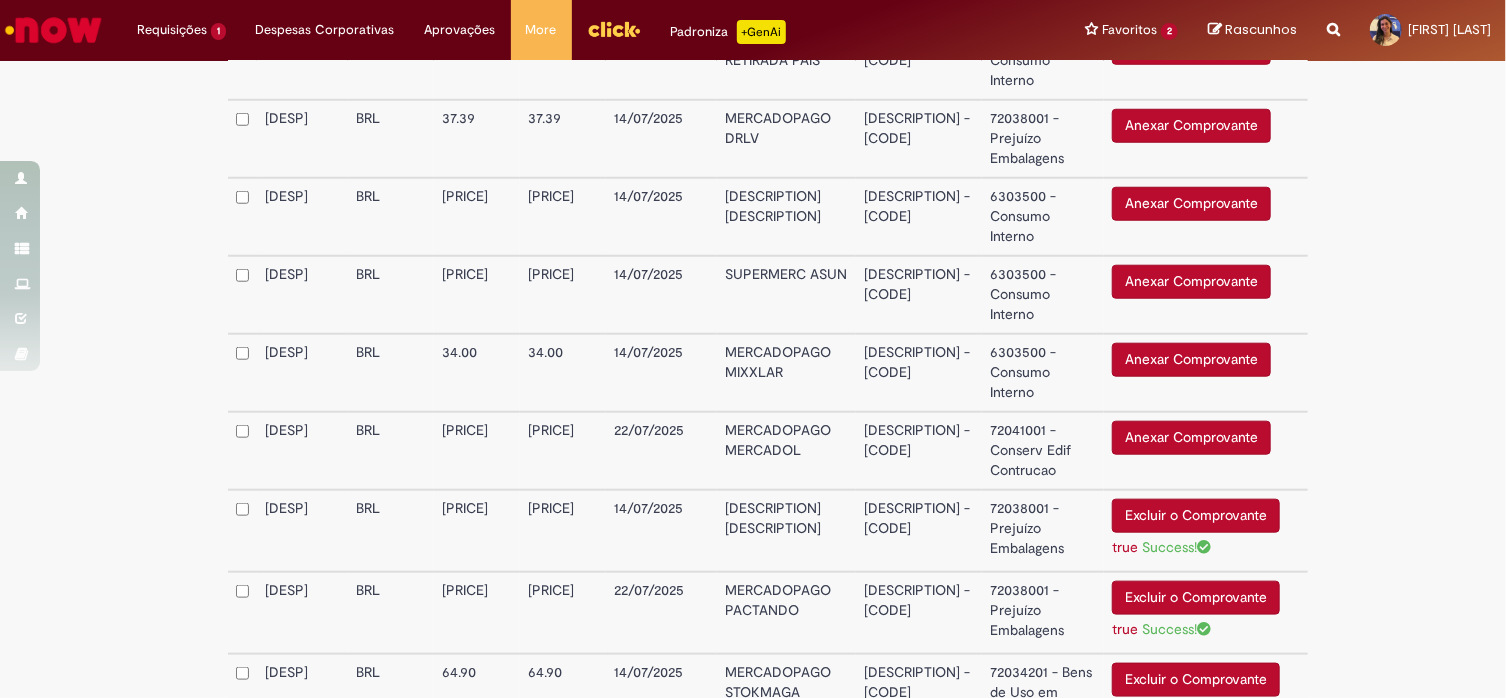 scroll, scrollTop: 826, scrollLeft: 0, axis: vertical 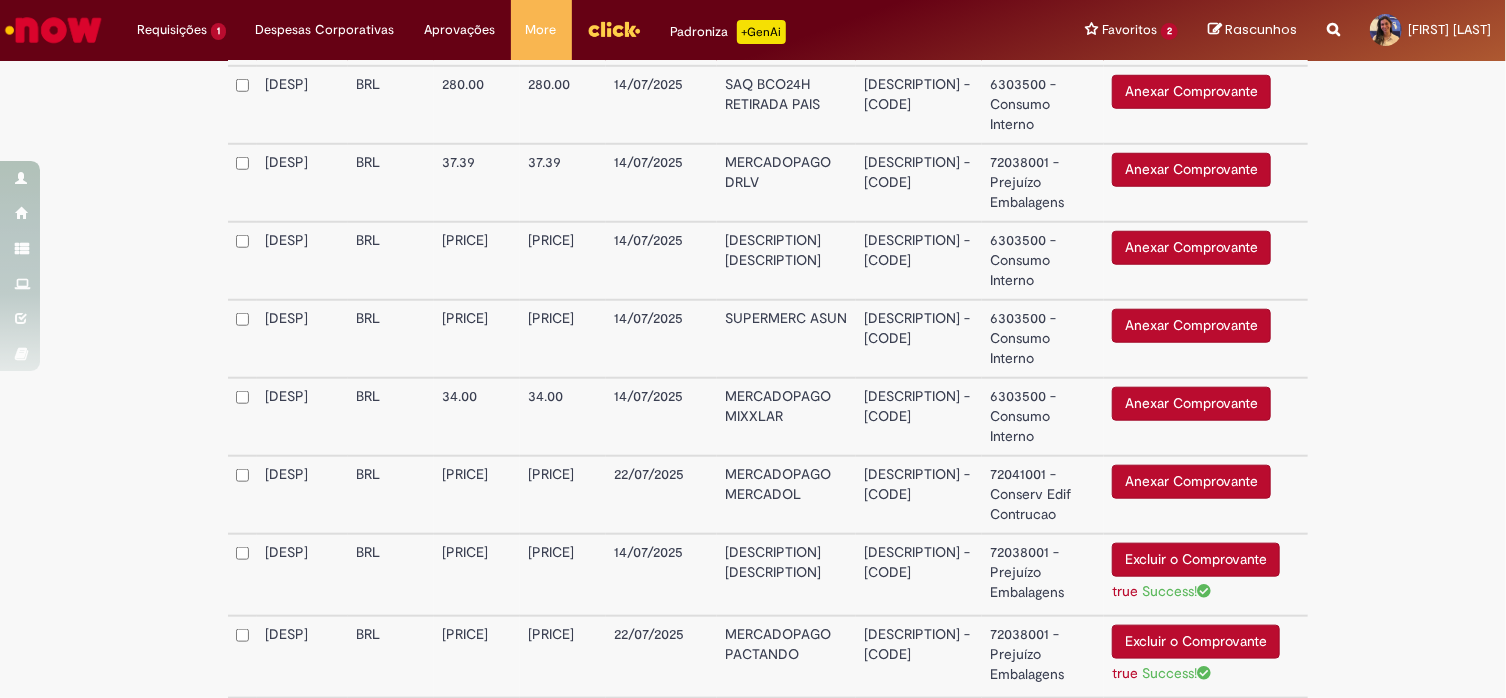 click on "6303500 - Consumo Interno" at bounding box center [1043, 339] 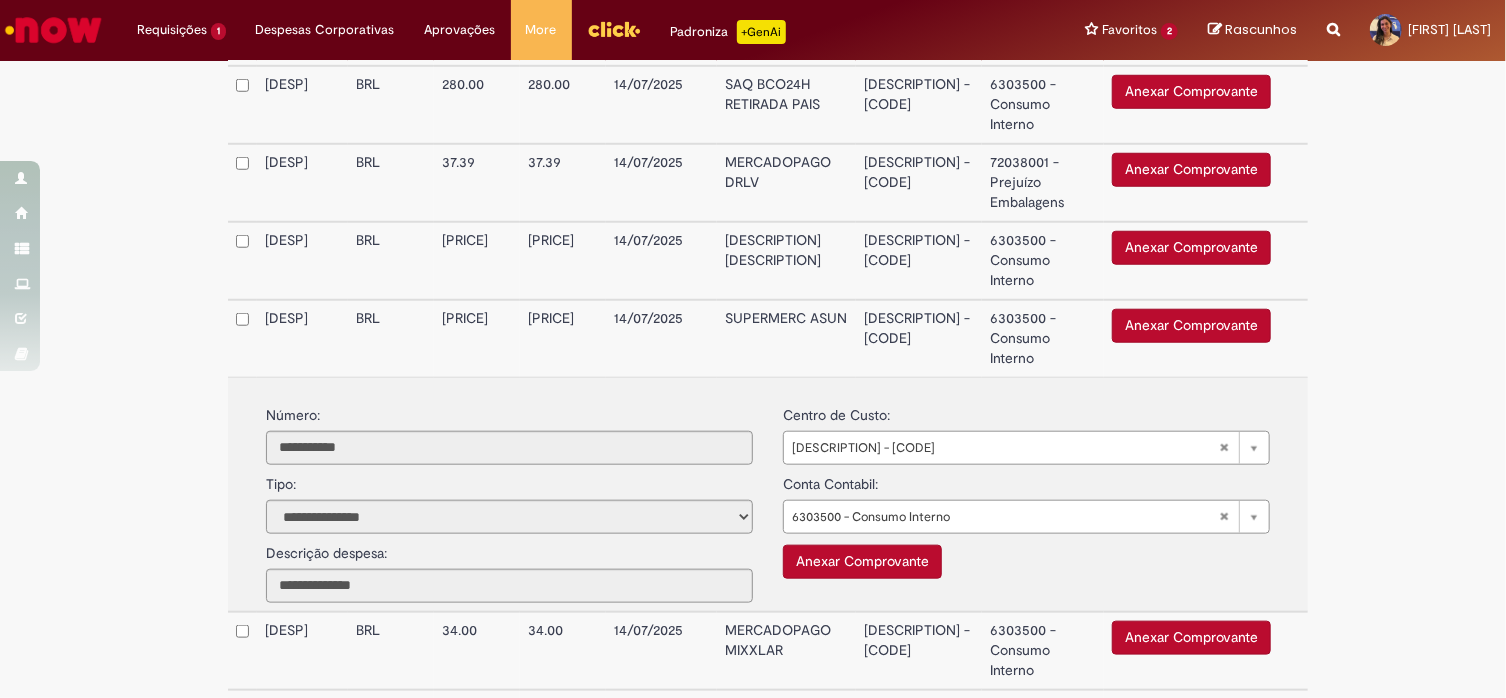 click on "Anexar Comprovante" at bounding box center [1191, 326] 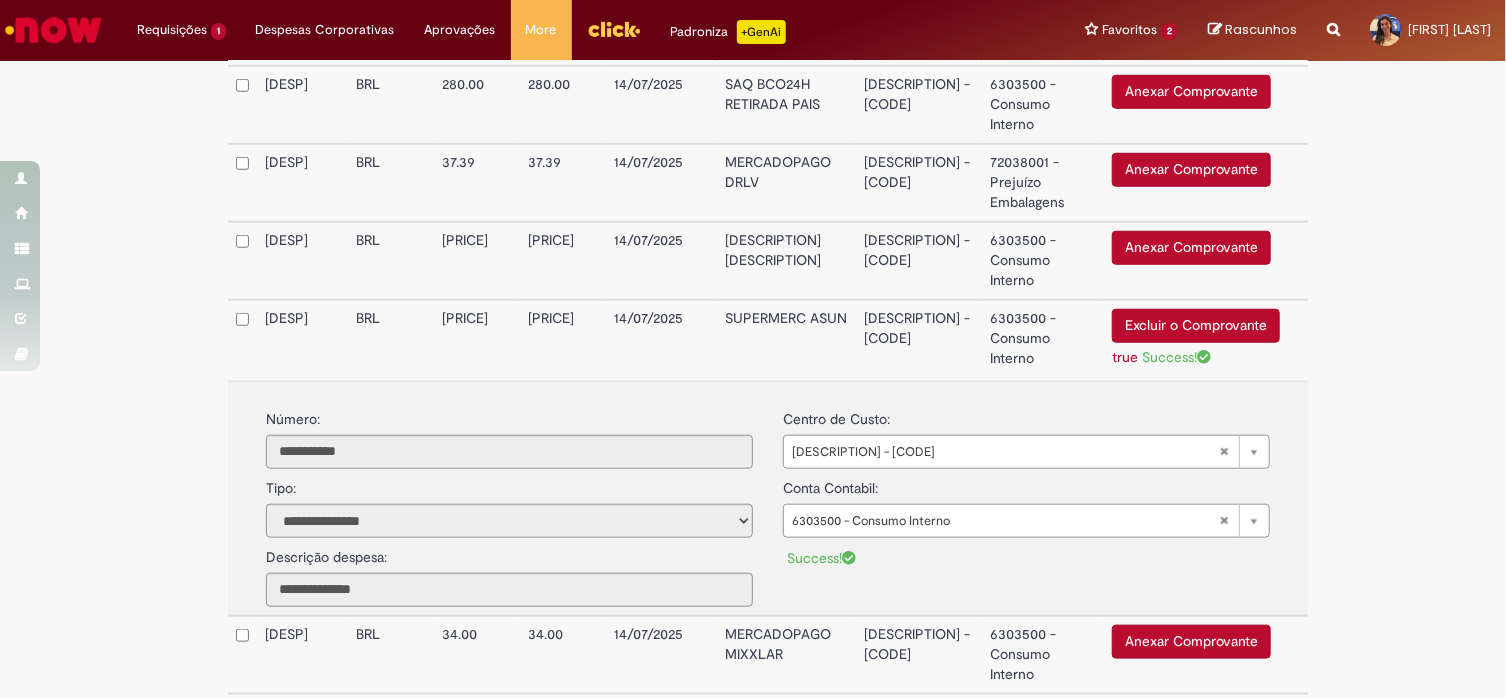 click on "6303500 - Consumo Interno" at bounding box center [1043, 340] 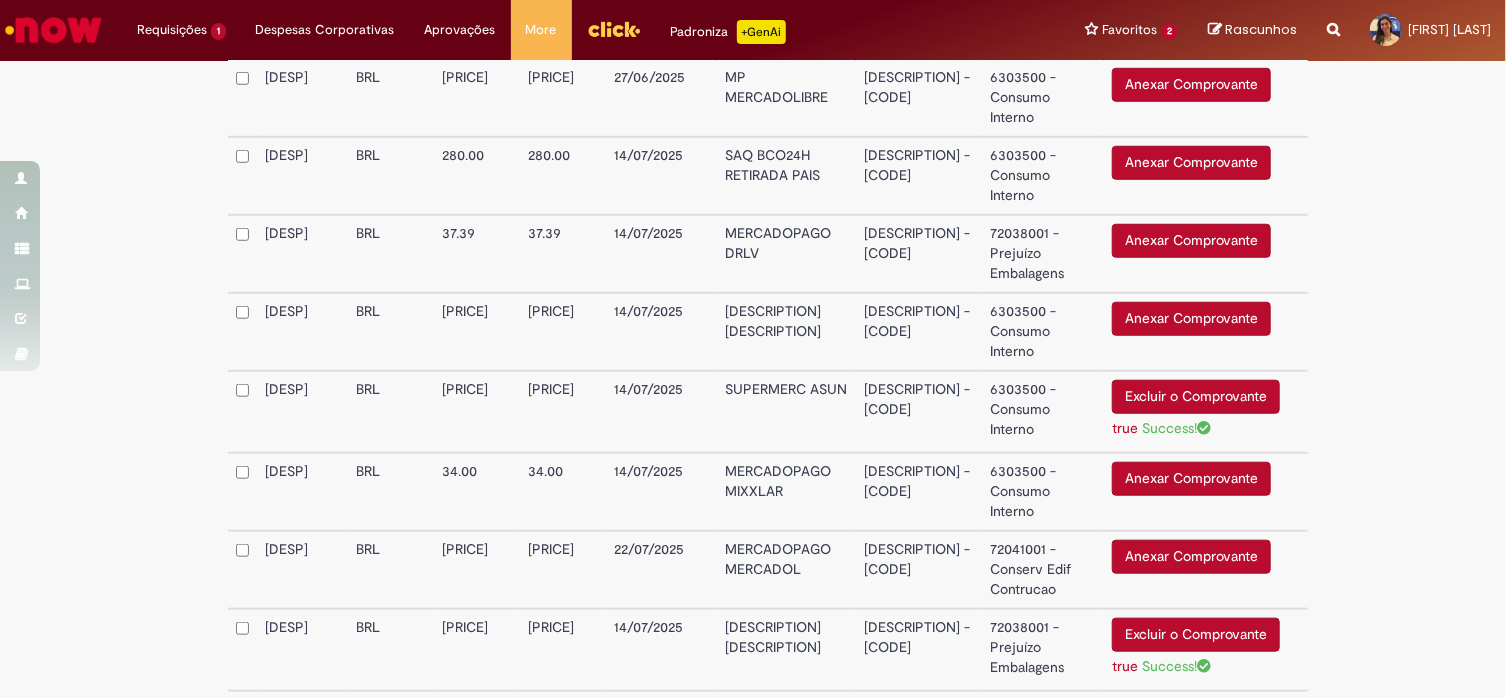 scroll, scrollTop: 726, scrollLeft: 0, axis: vertical 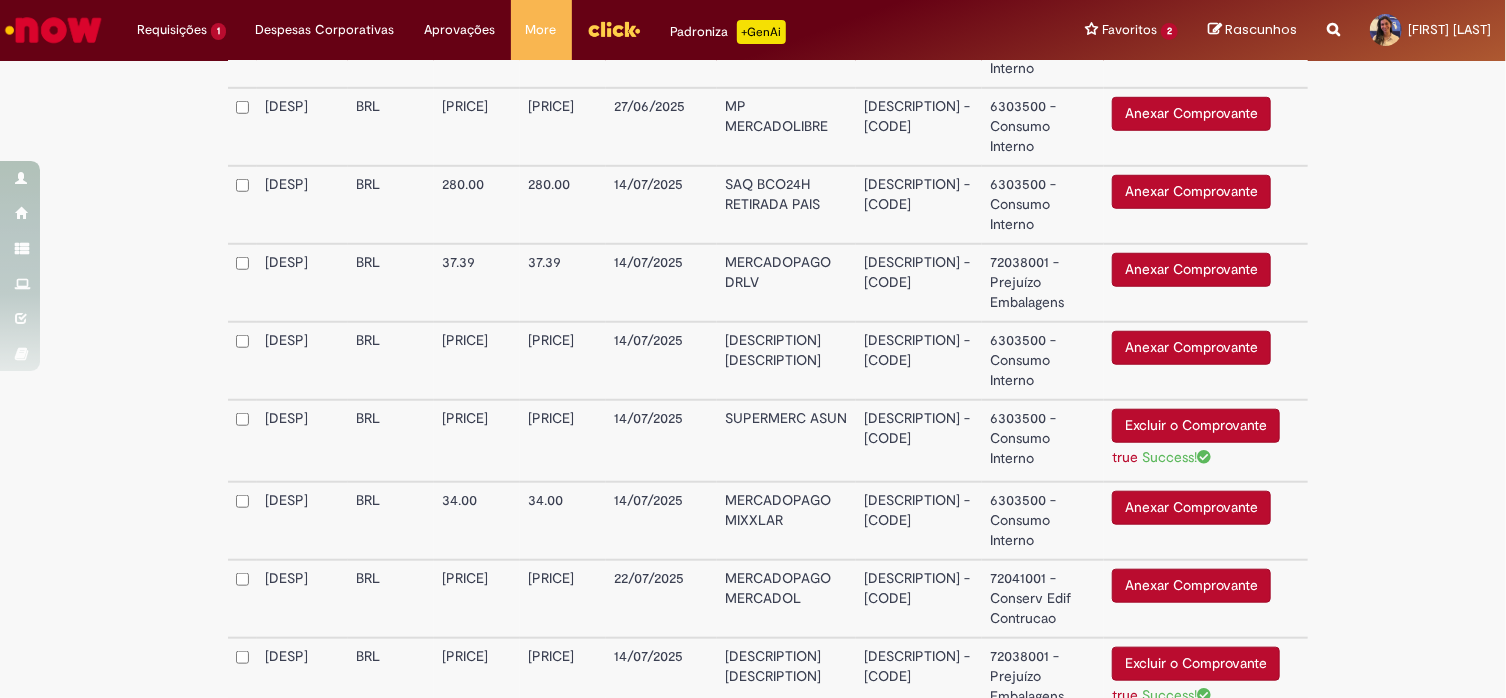 click on "6303500 - Consumo Interno" at bounding box center [1043, 361] 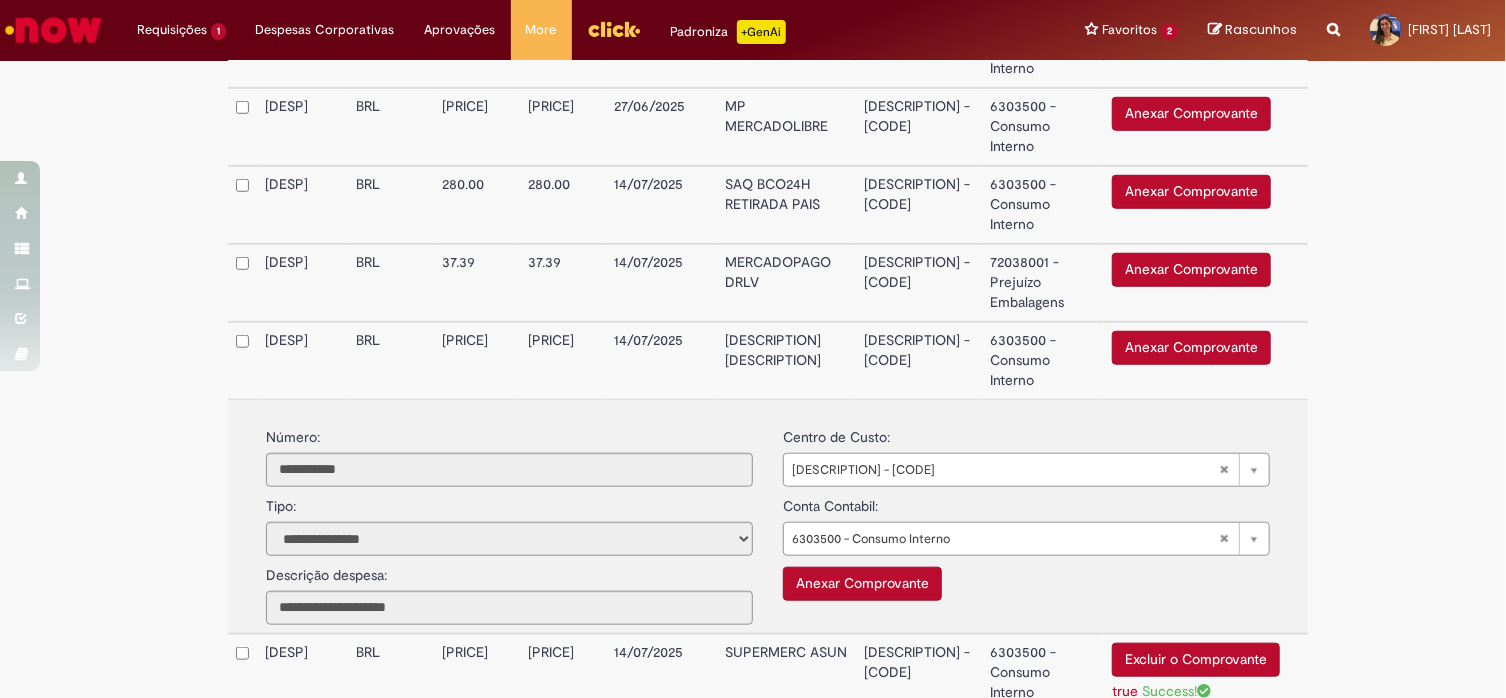 click on "Anexar Comprovante" at bounding box center (1191, 348) 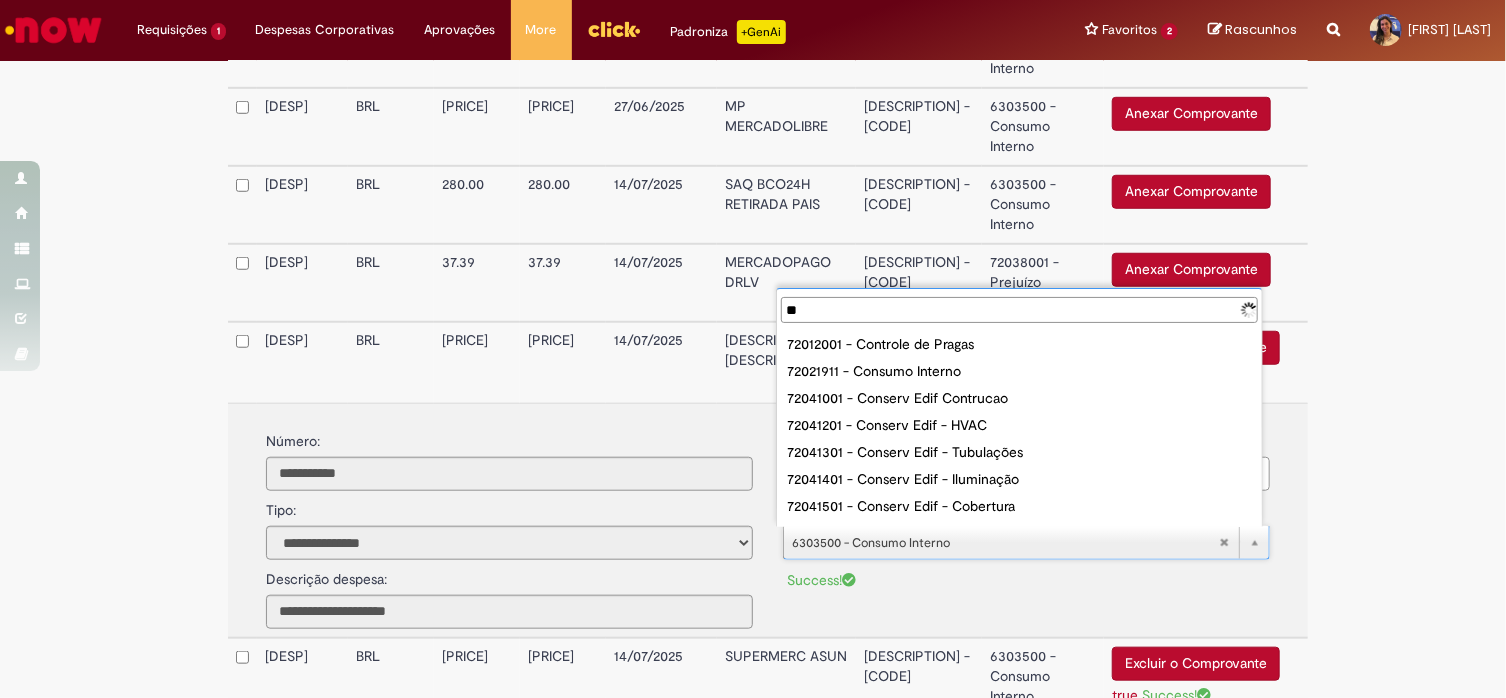 type on "*" 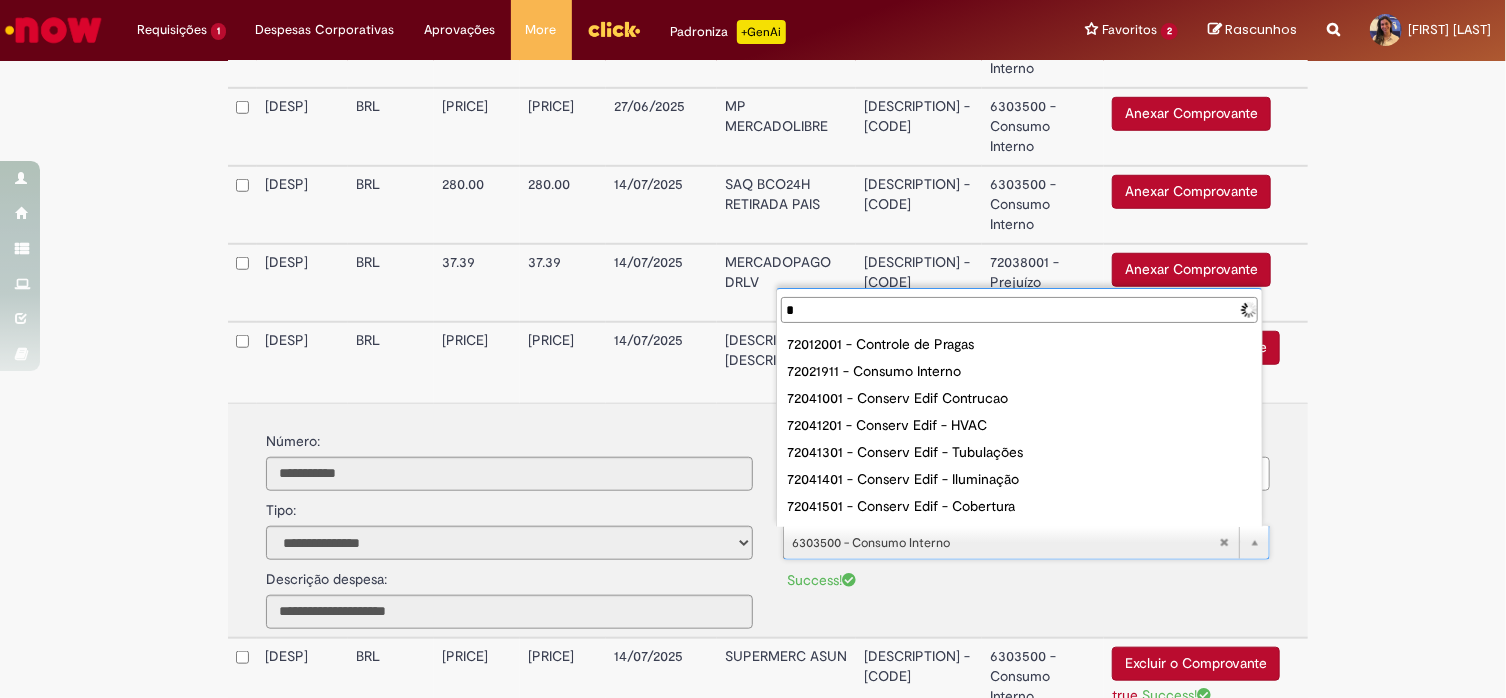 type 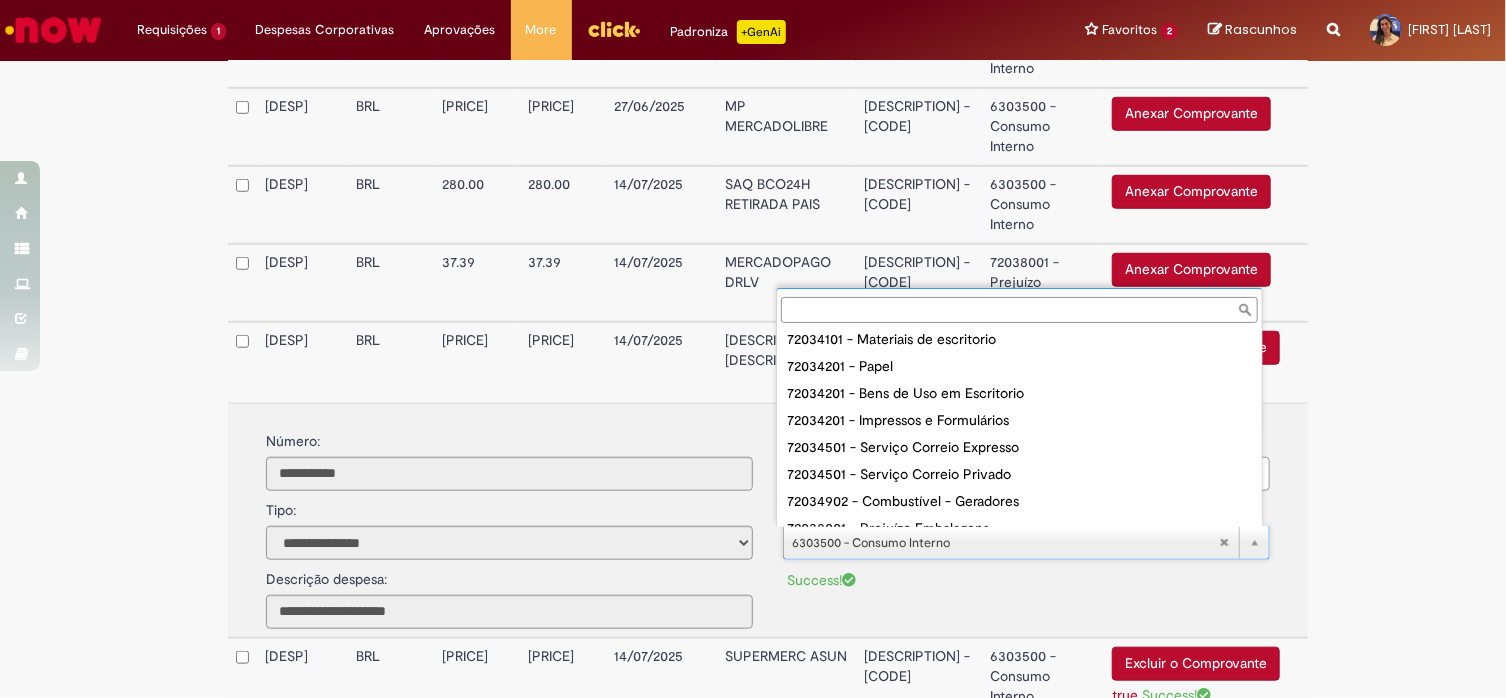 scroll, scrollTop: 1016, scrollLeft: 0, axis: vertical 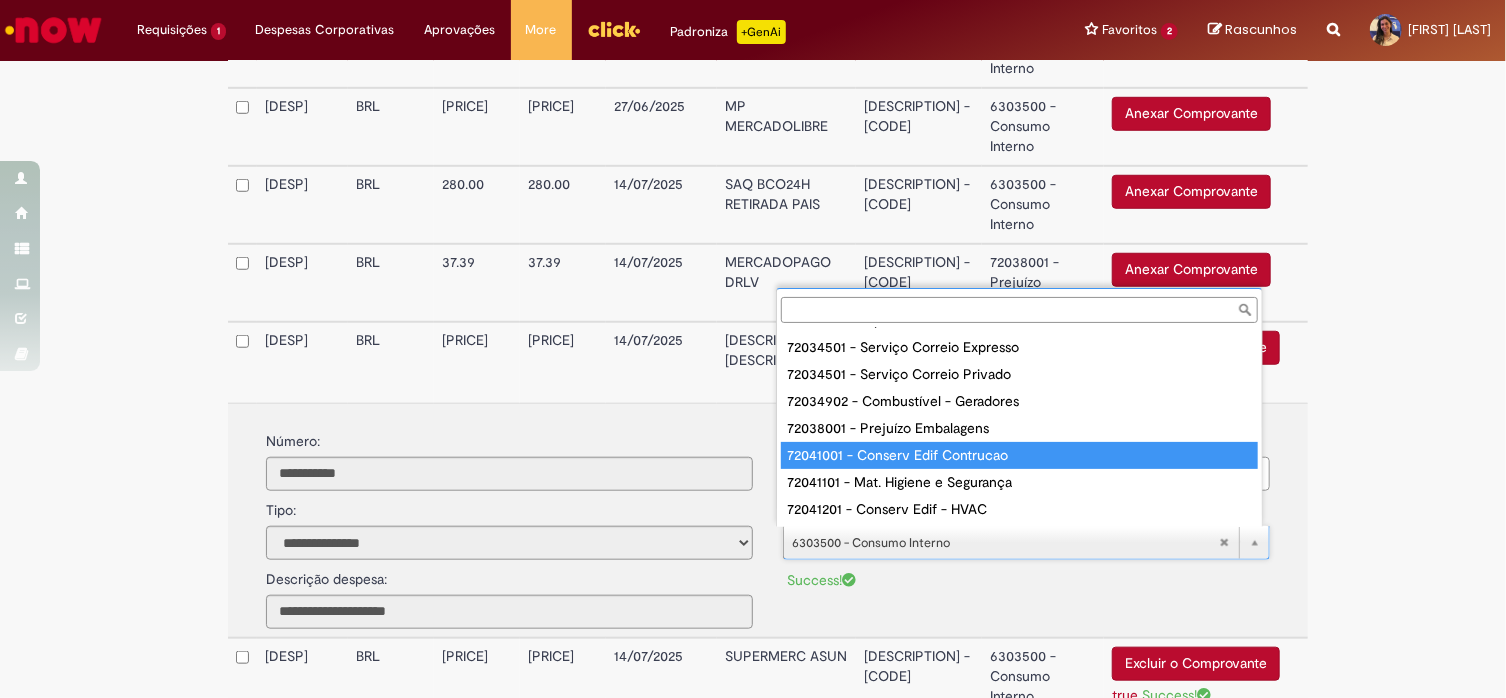 type on "**********" 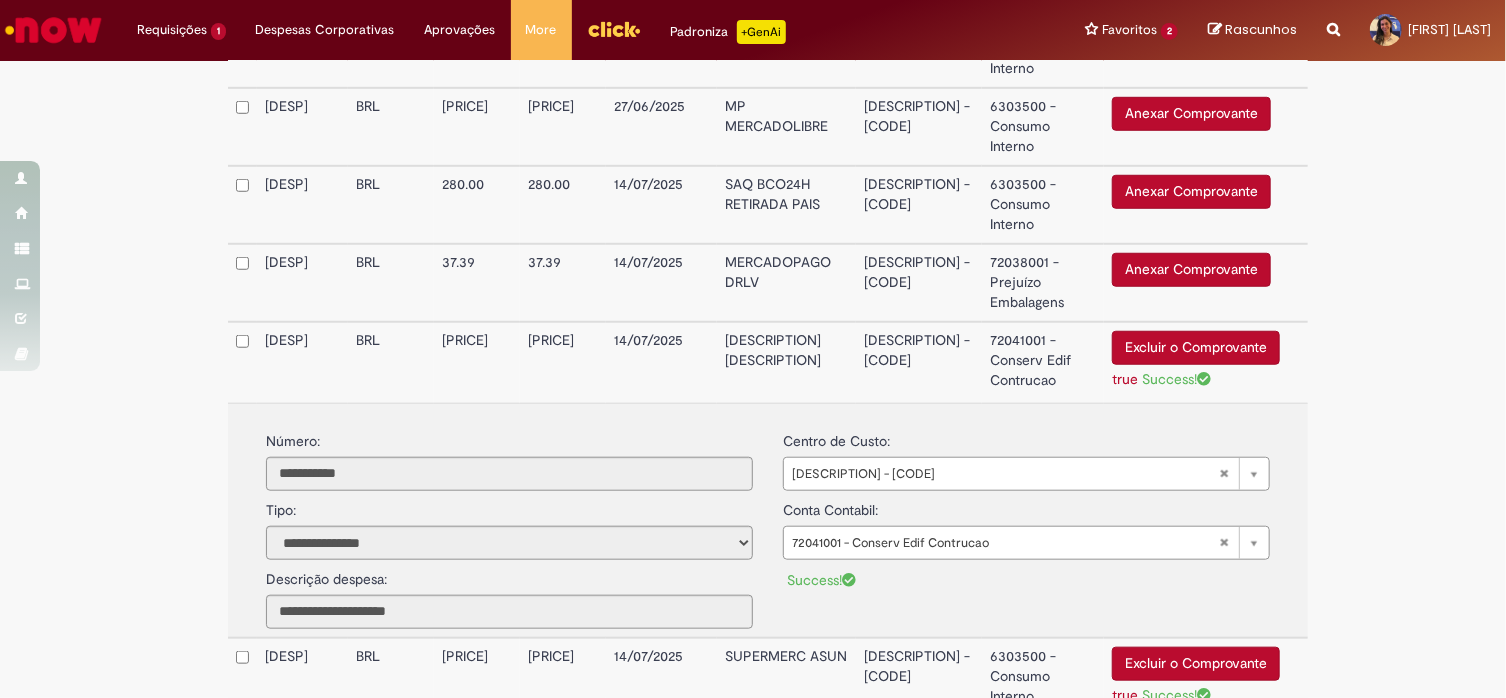 click on "72041001 - Conserv Edif Contrucao" at bounding box center [1043, 362] 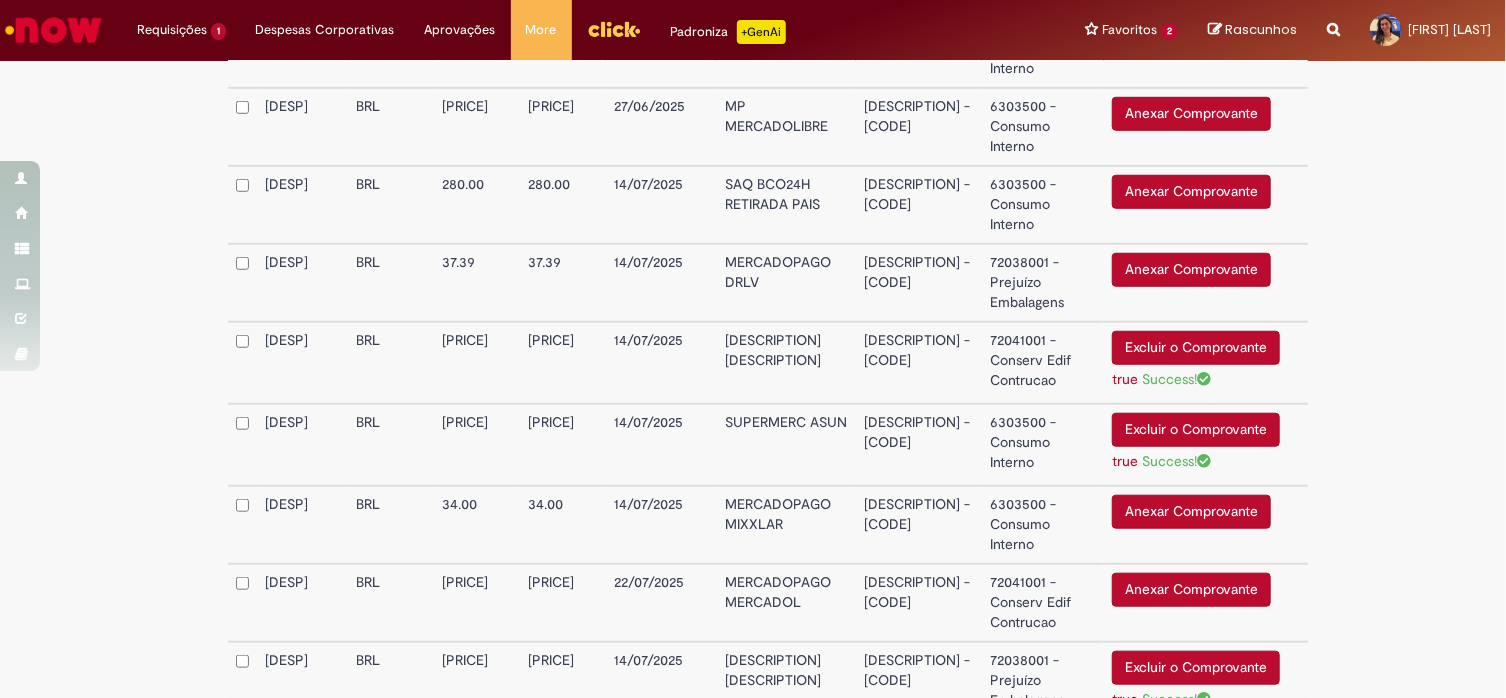 click on "Anexar Comprovante" at bounding box center [1191, 270] 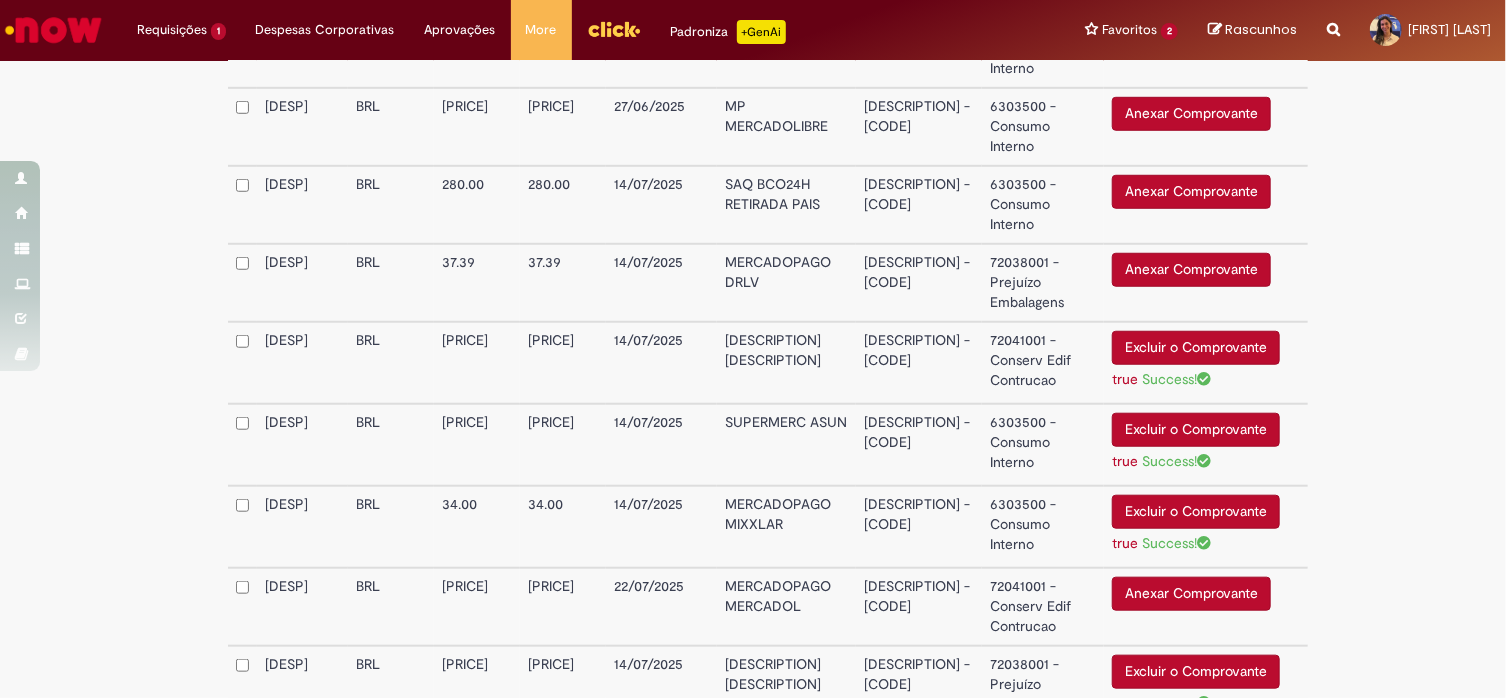 click on "6303500 - Consumo Interno" at bounding box center (1043, 527) 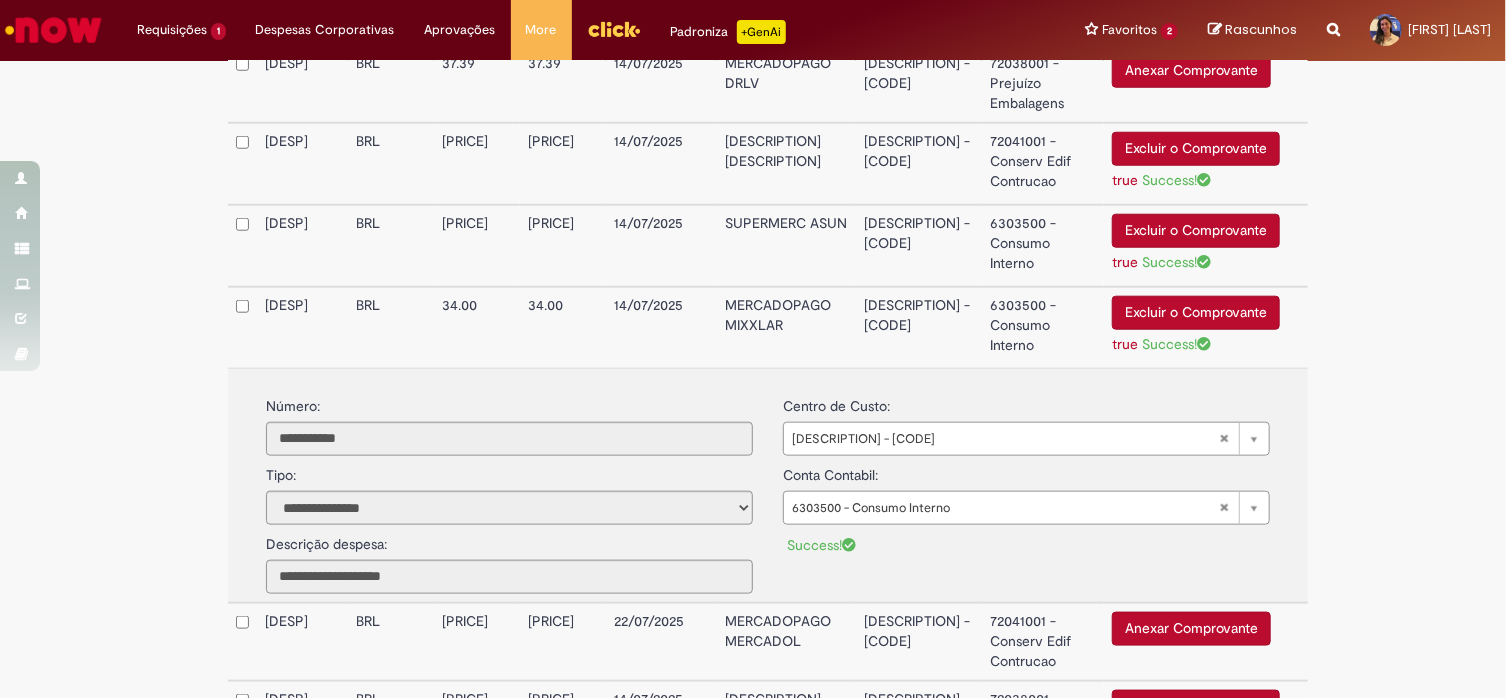 scroll, scrollTop: 926, scrollLeft: 0, axis: vertical 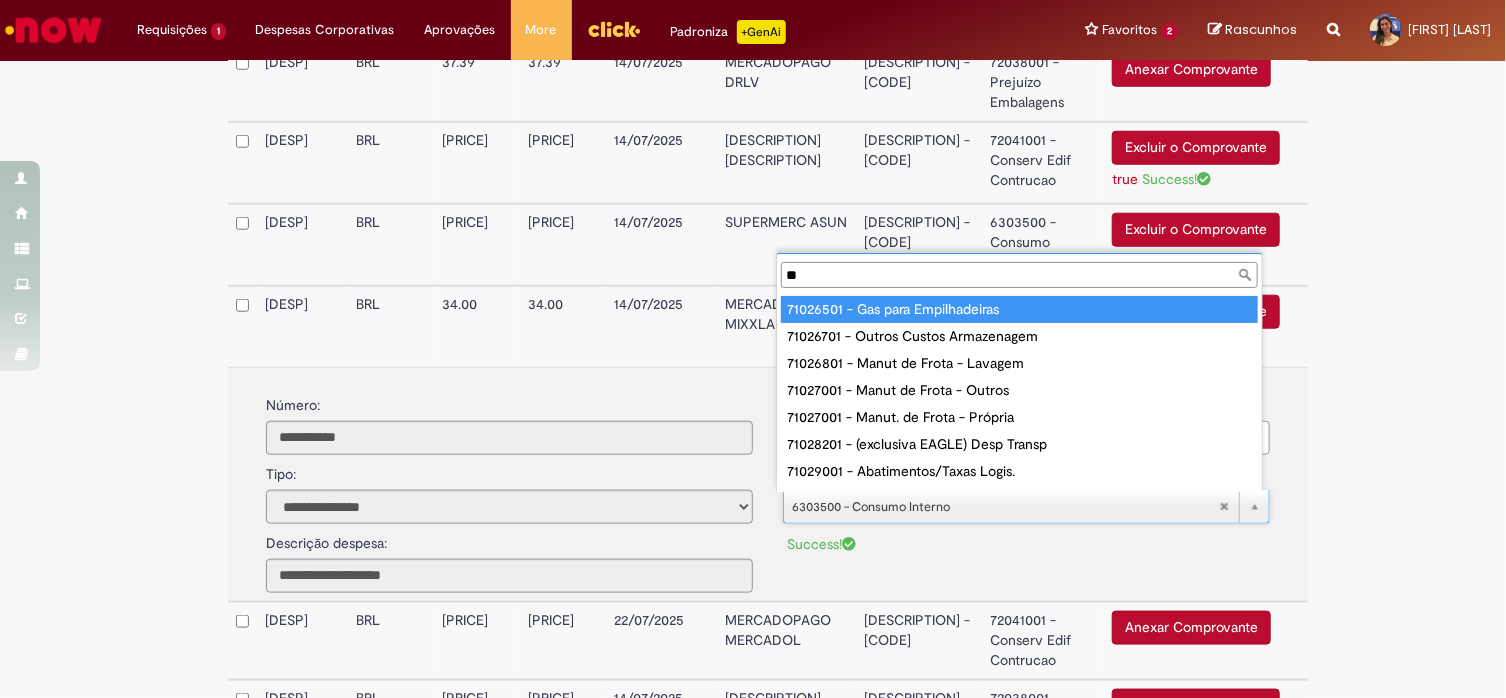 type on "***" 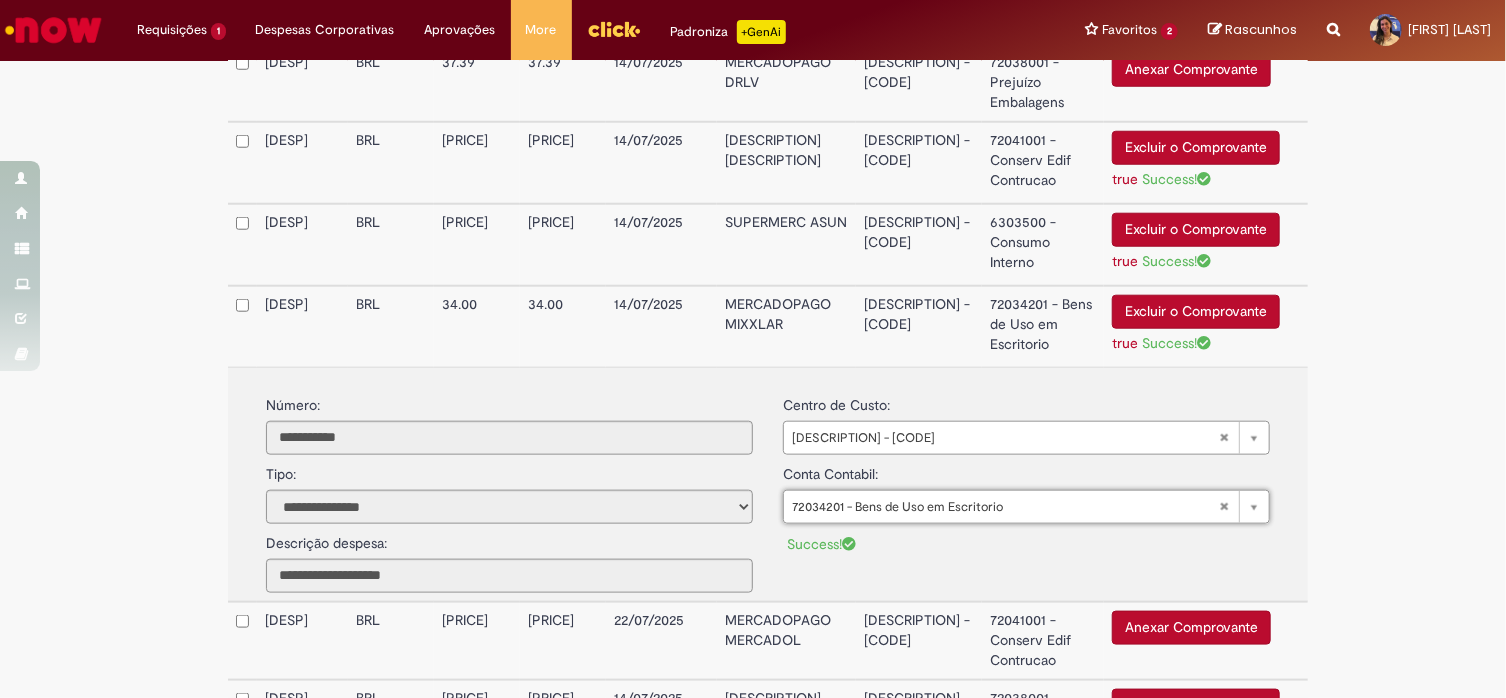 type on "**********" 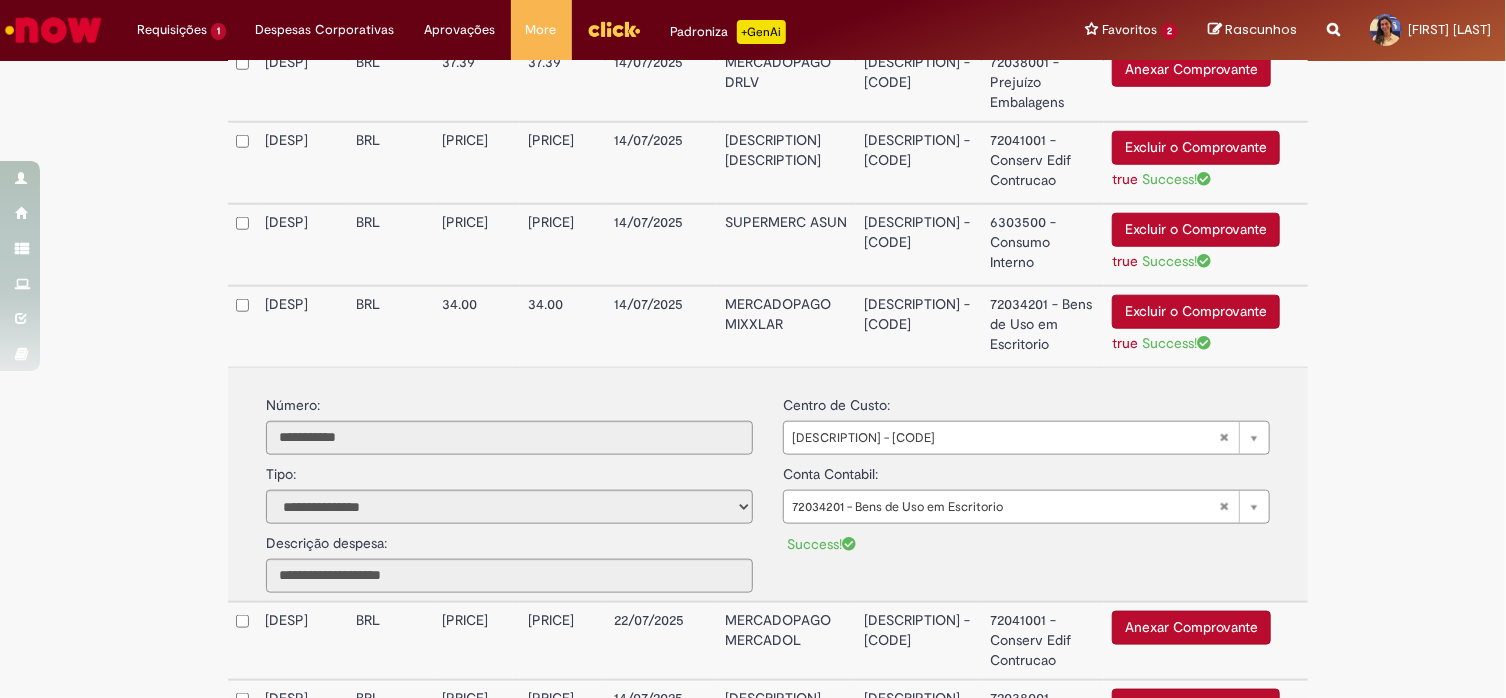 click on "72034201 - Bens de Uso em Escritorio" at bounding box center [1043, 326] 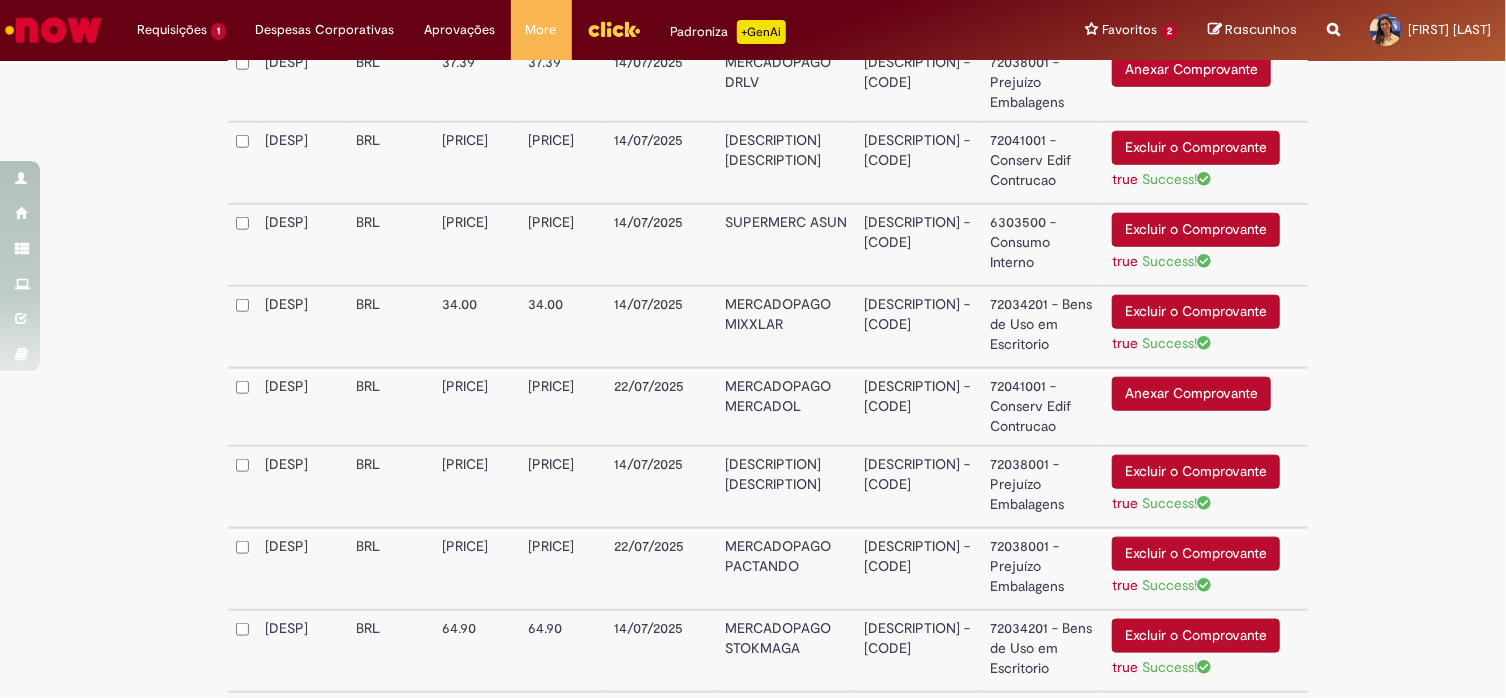 click on "Anexar Comprovante" at bounding box center [1191, 394] 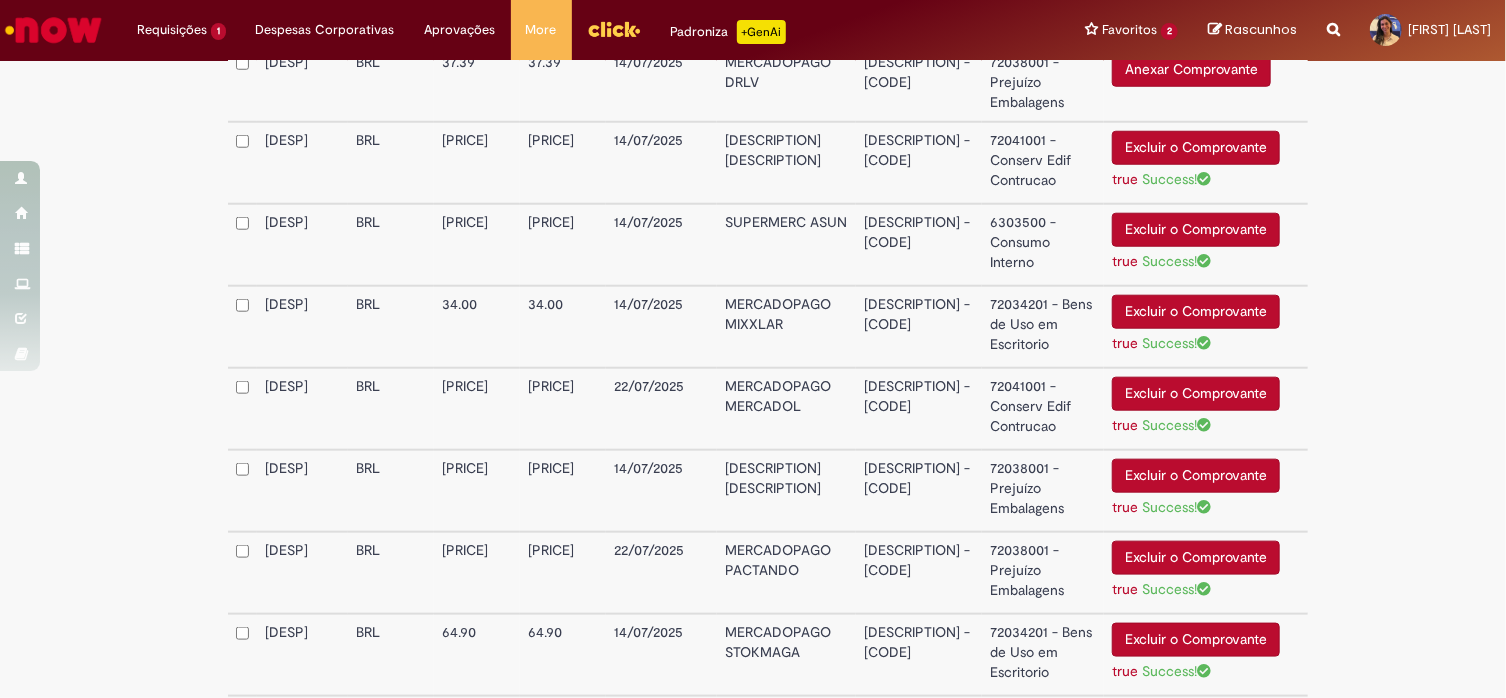 click on "72041001 - Conserv Edif Contrucao" at bounding box center (1043, 409) 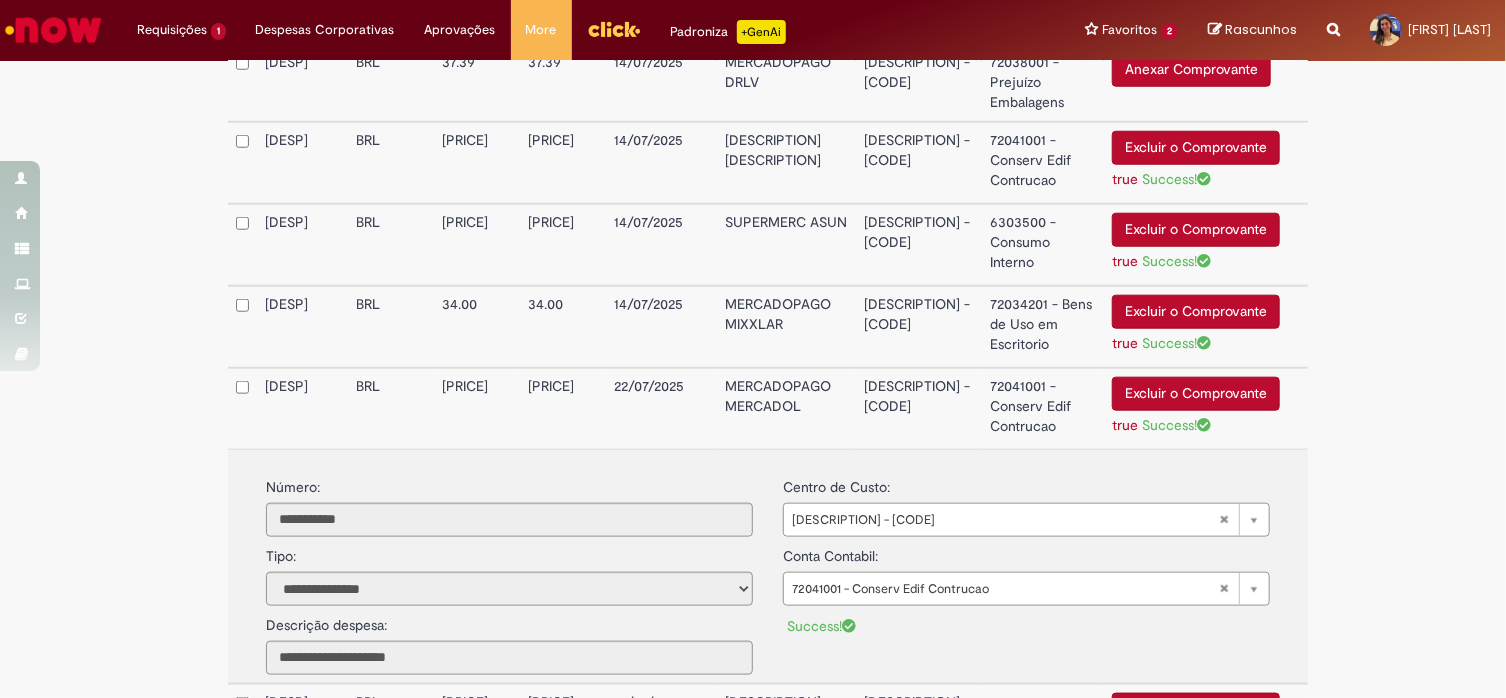 click on "72041001 - Conserv Edif Contrucao" at bounding box center (1043, 408) 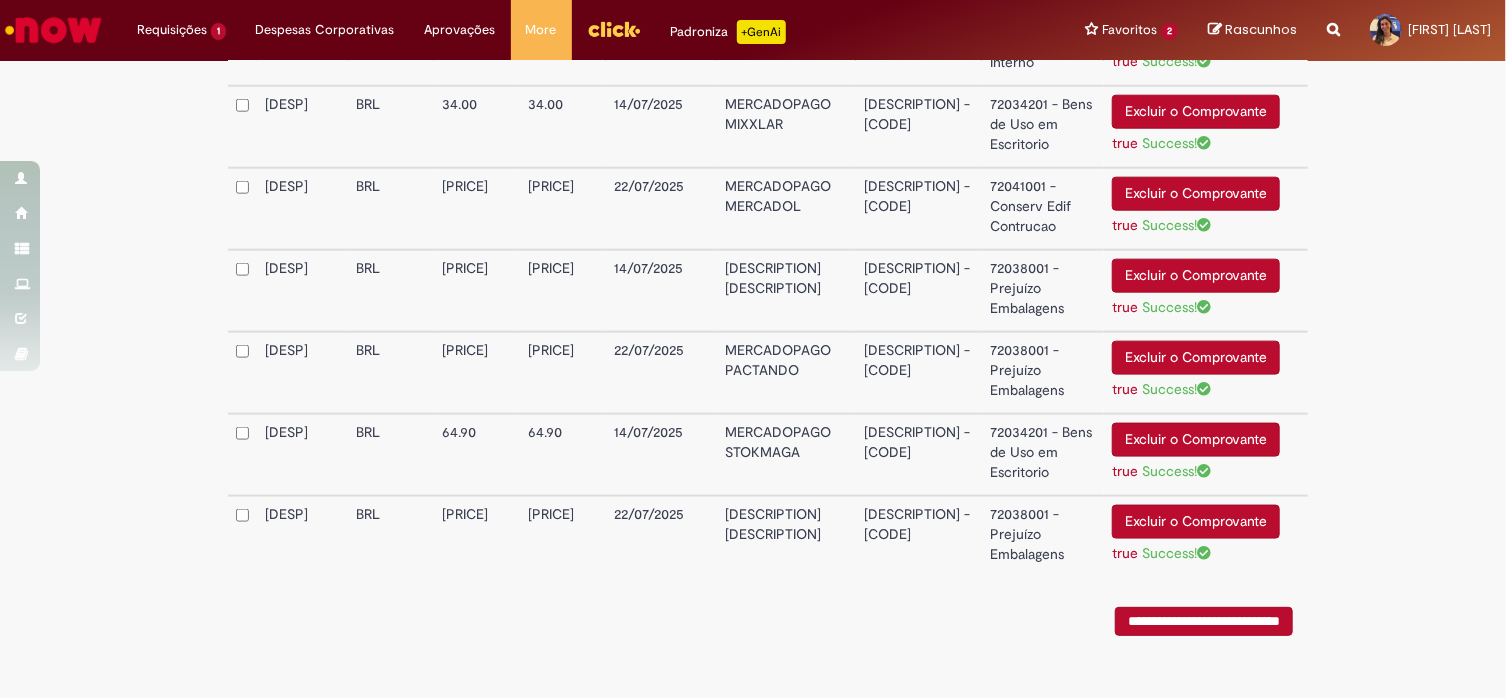 scroll, scrollTop: 1151, scrollLeft: 0, axis: vertical 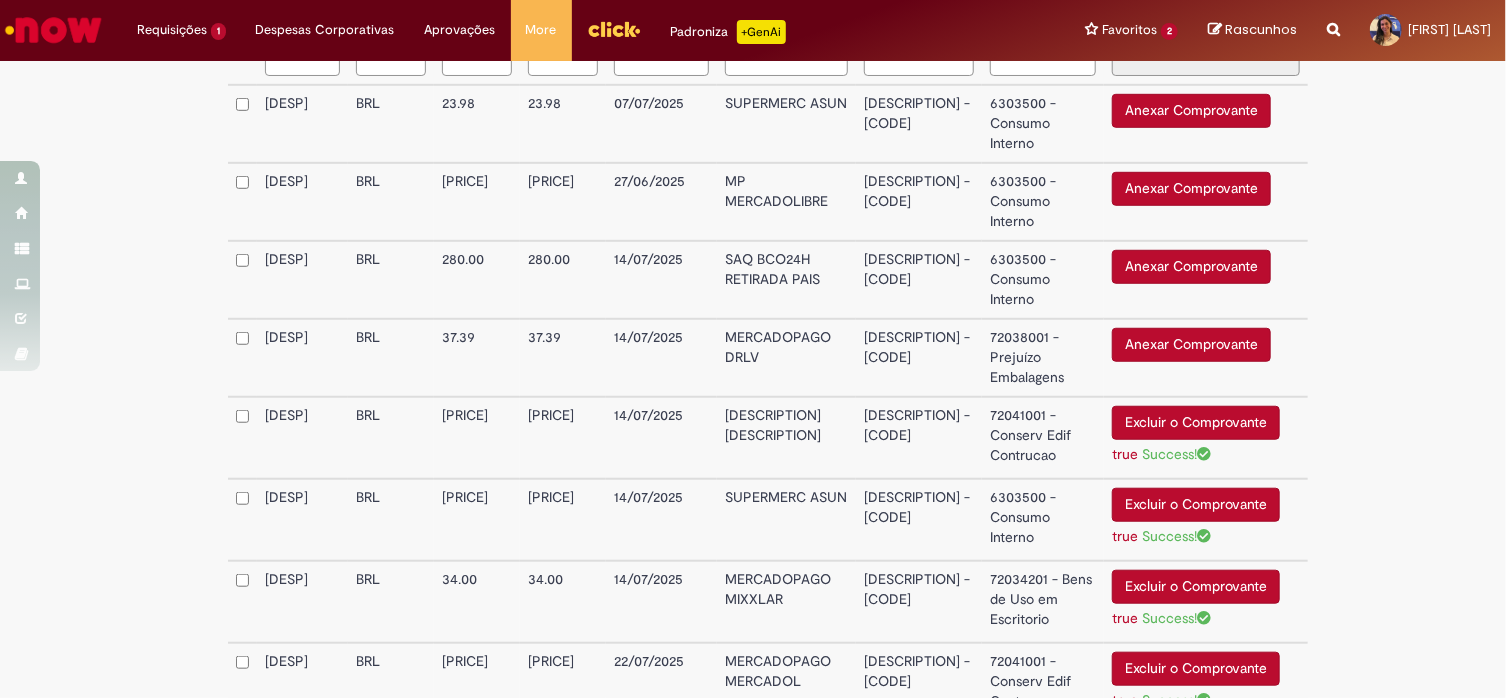 click on "Anexar Comprovante" at bounding box center (1191, 345) 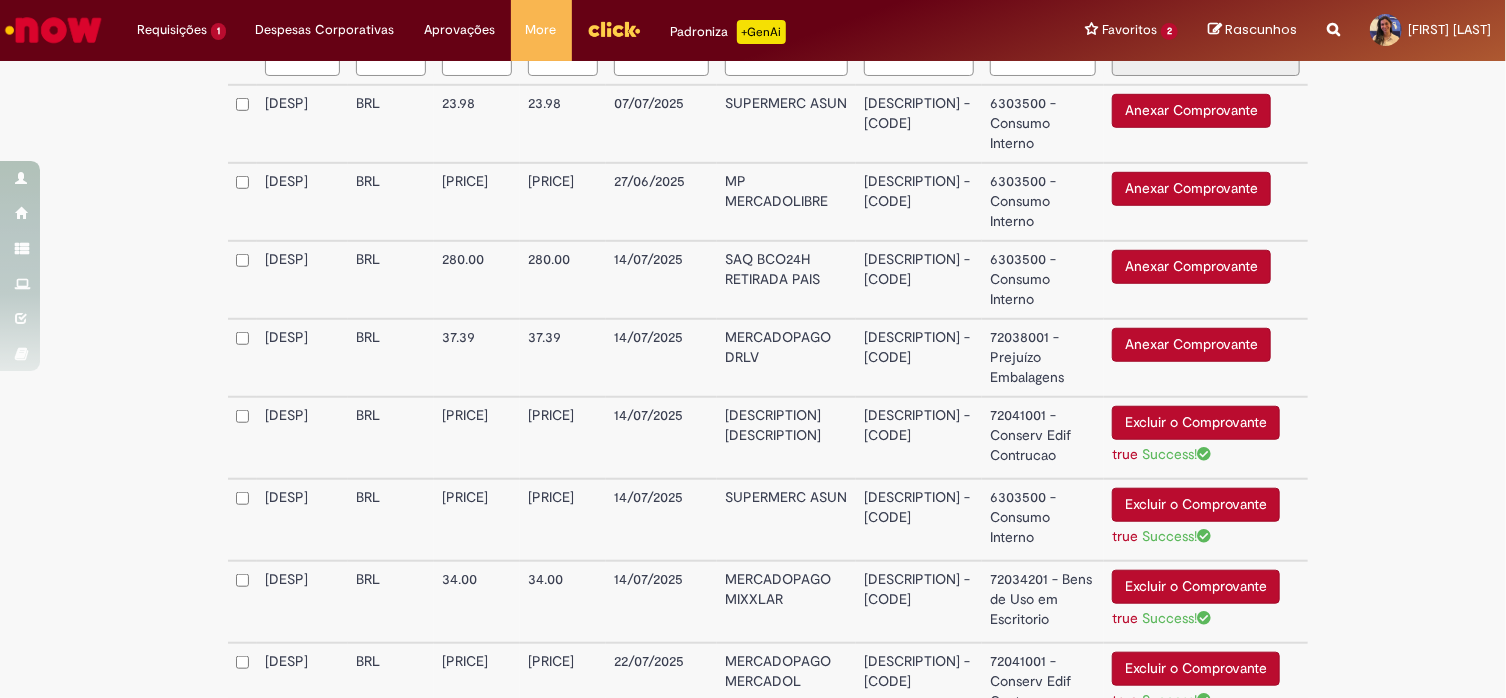 scroll, scrollTop: 551, scrollLeft: 0, axis: vertical 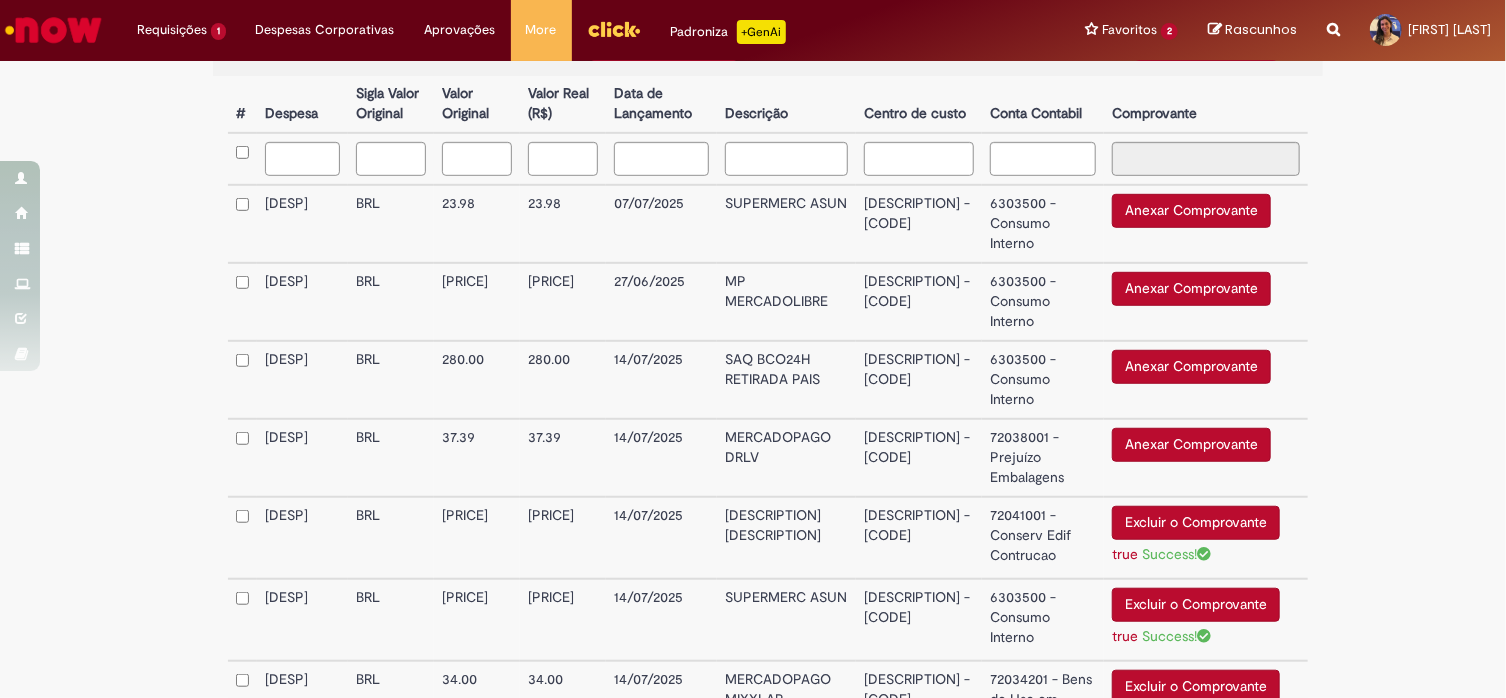 click on "Anexar Comprovante" at bounding box center (1191, 211) 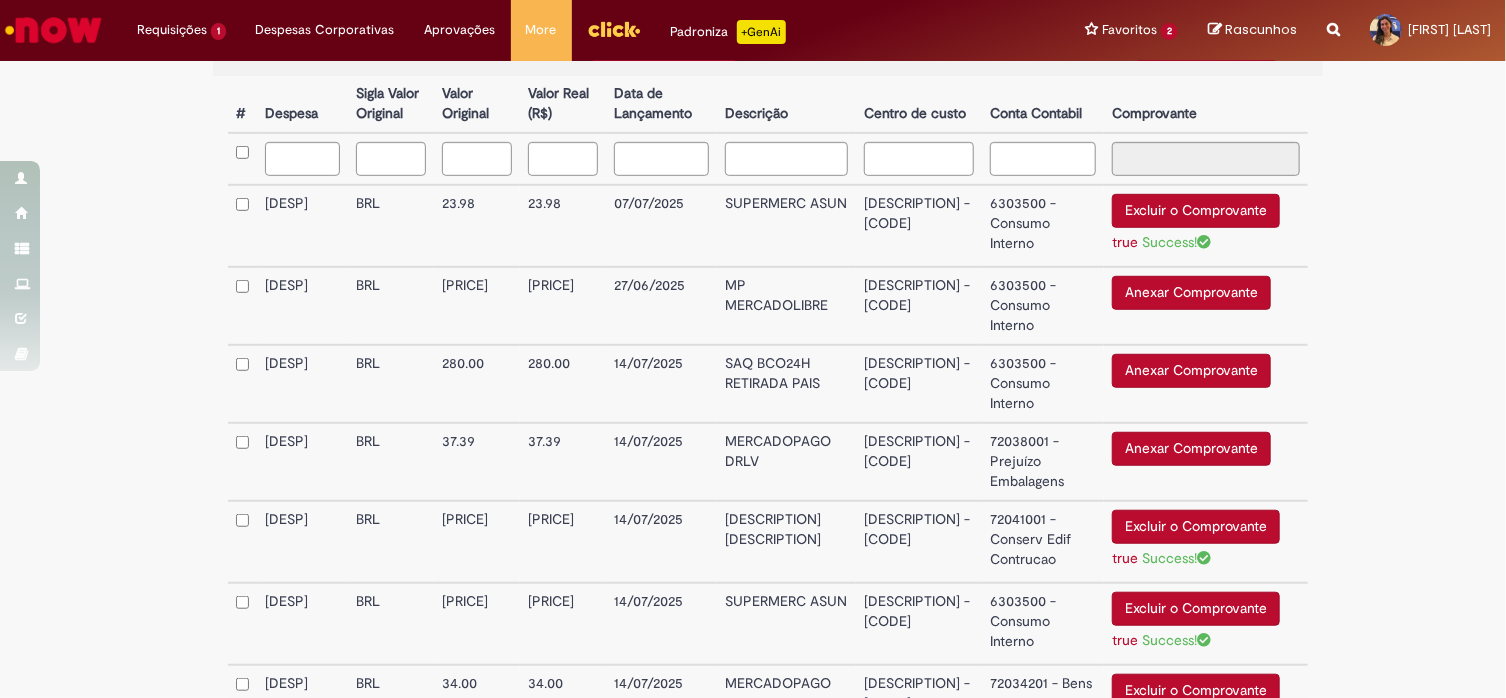 click on "Anexar Comprovante" at bounding box center [1191, 293] 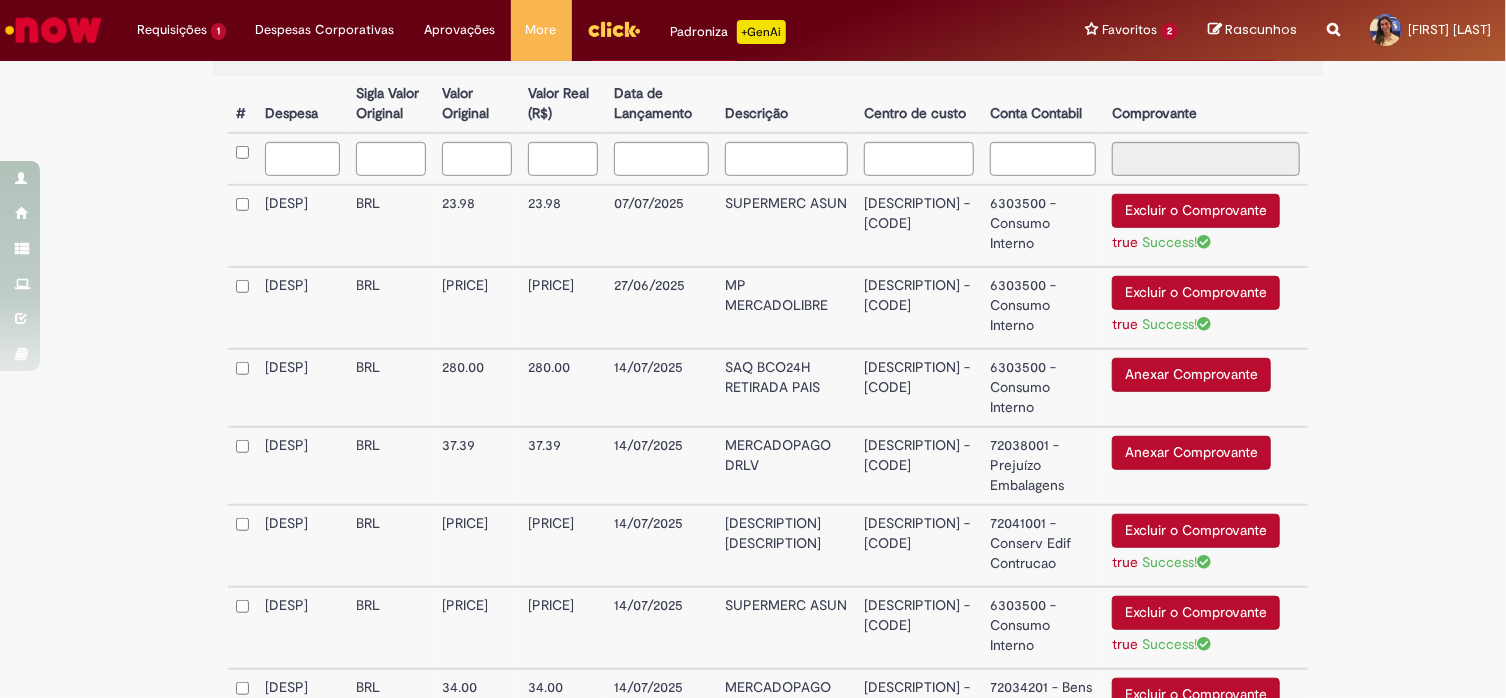 click on "6303500 - Consumo Interno" at bounding box center (1043, 308) 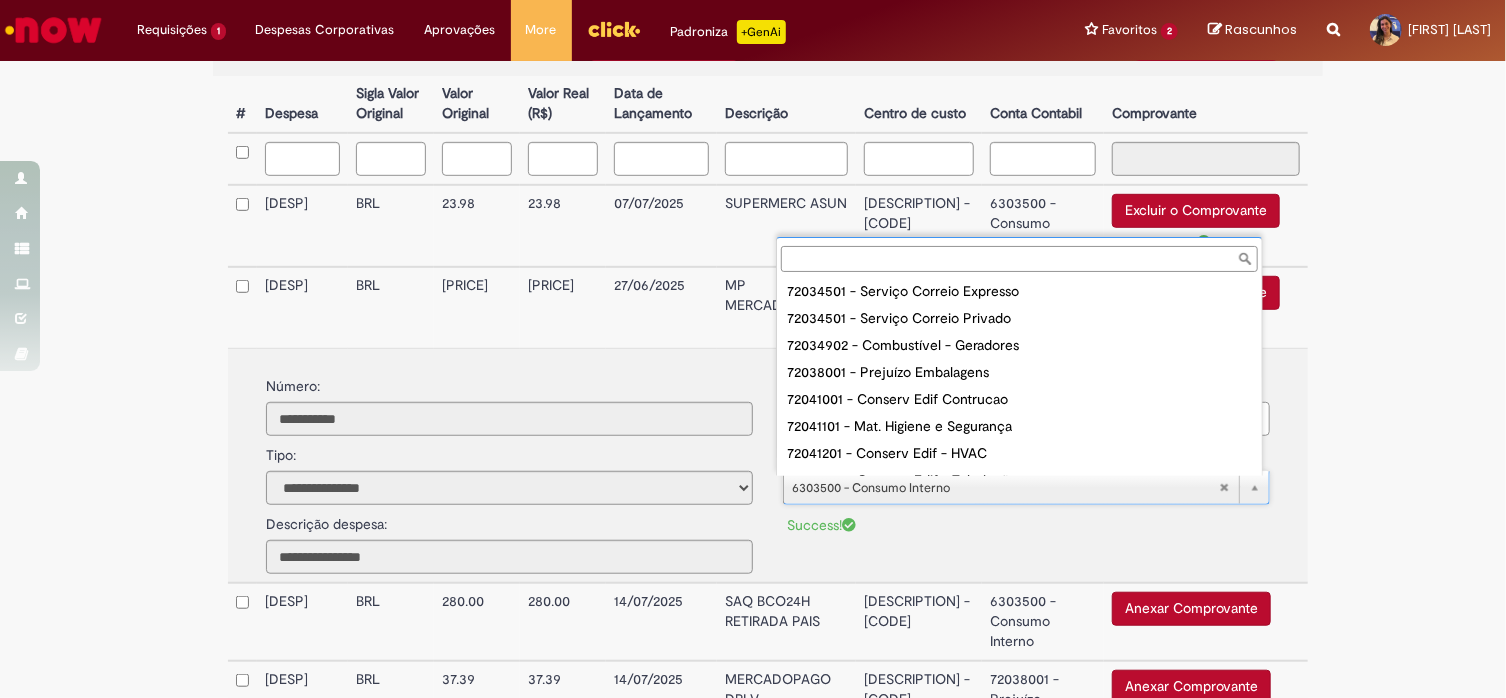 scroll, scrollTop: 1012, scrollLeft: 0, axis: vertical 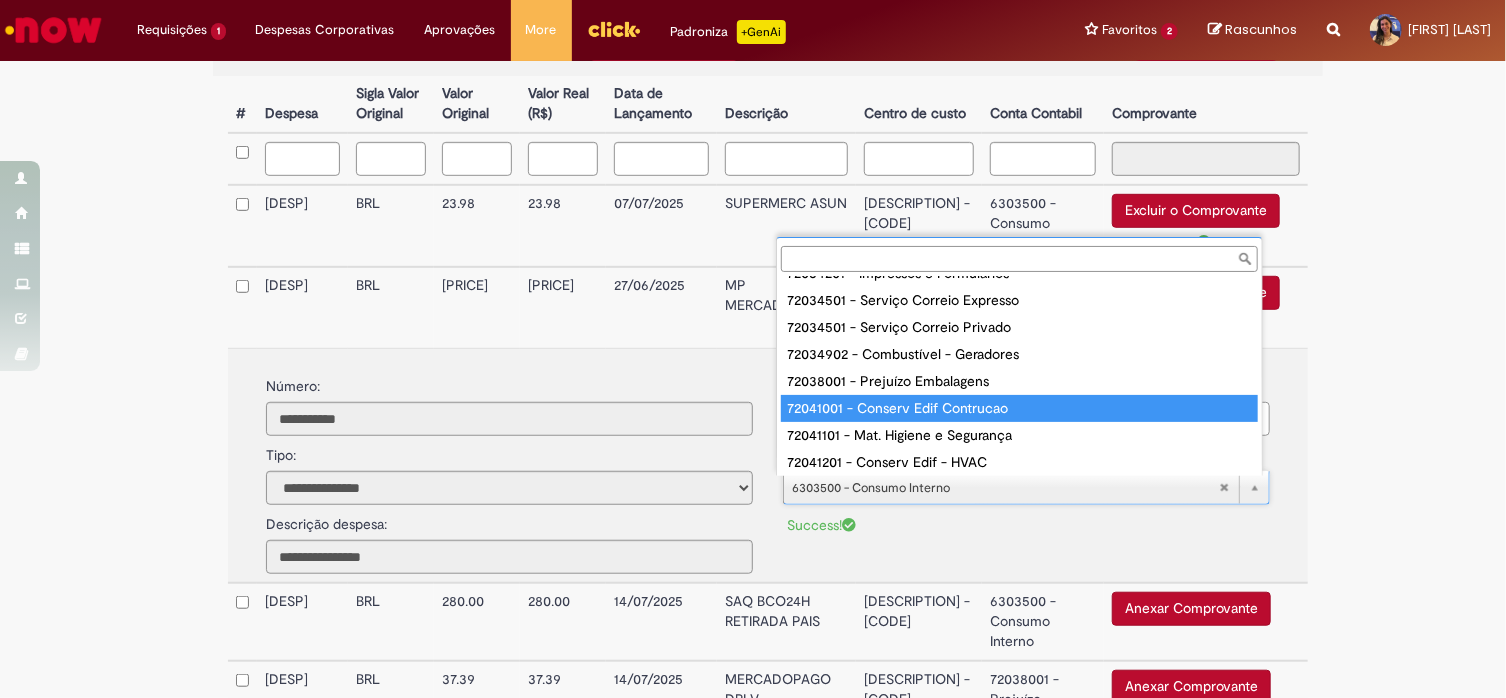 drag, startPoint x: 1028, startPoint y: 401, endPoint x: 1044, endPoint y: 401, distance: 16 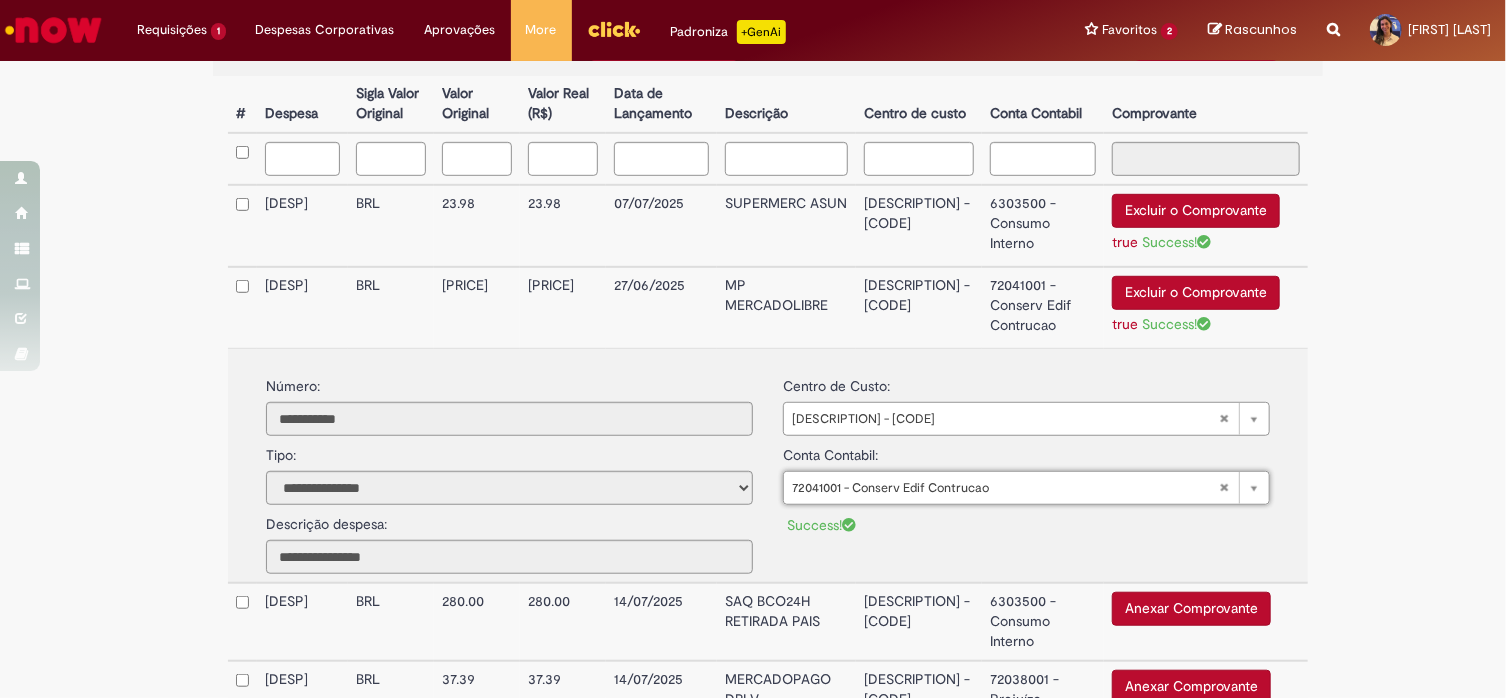 type on "**********" 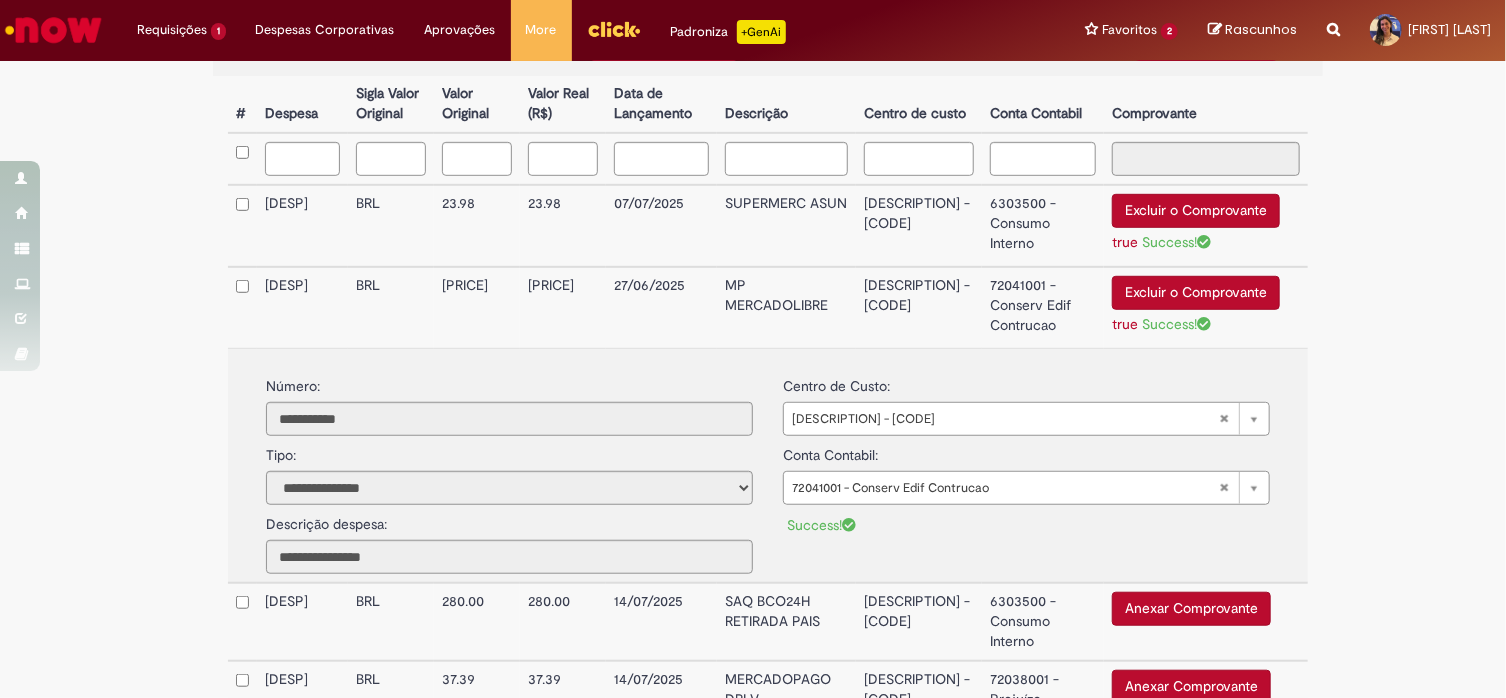 click on "72041001 - Conserv Edif Contrucao" at bounding box center [1043, 307] 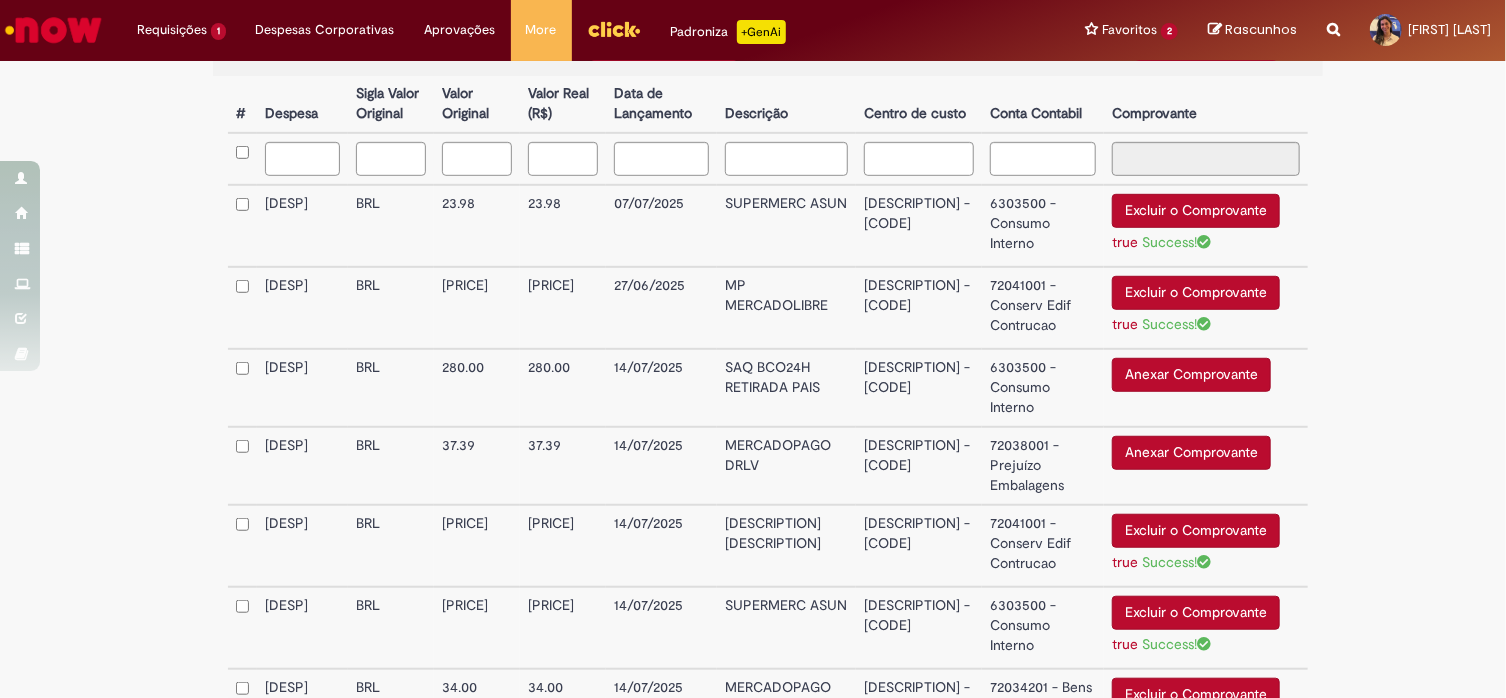 click on "Anexar Comprovante" at bounding box center [1191, 453] 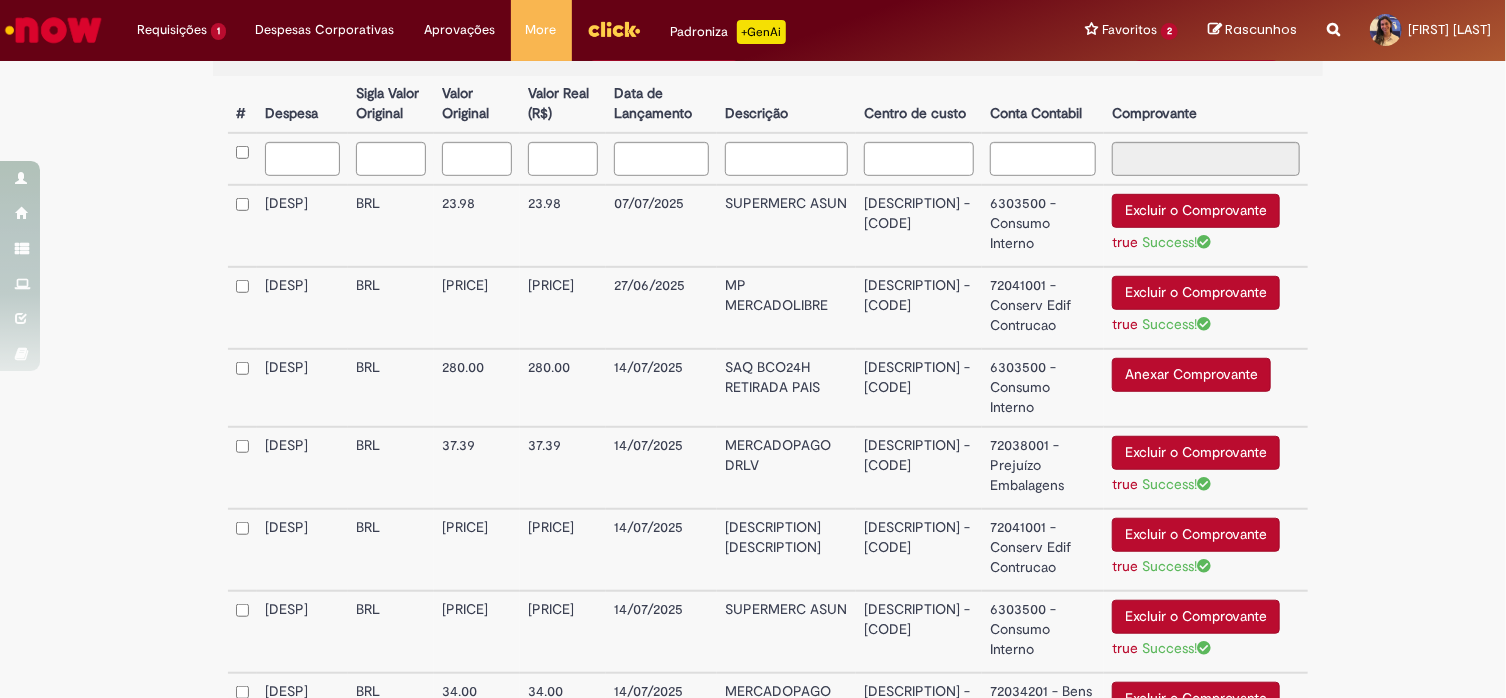 click on "6303500 - Consumo Interno" at bounding box center [1043, 388] 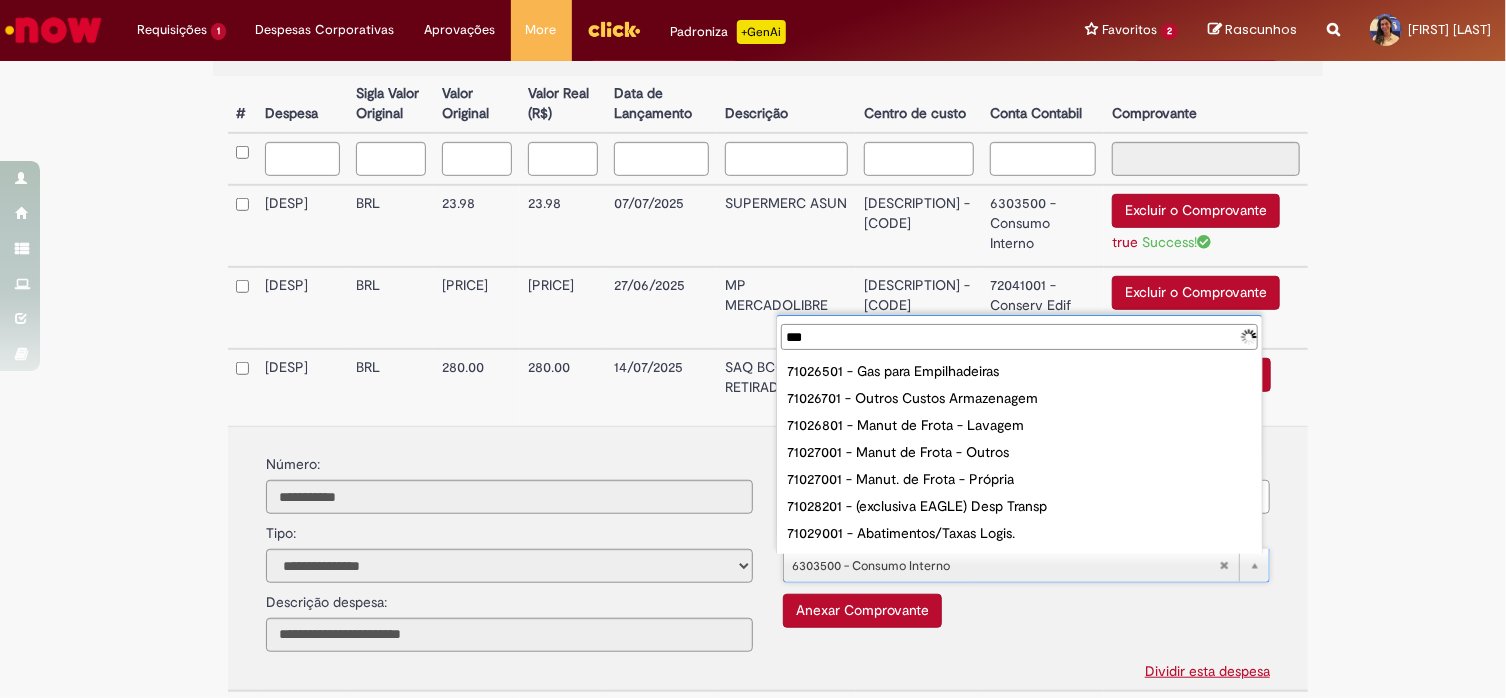 type on "****" 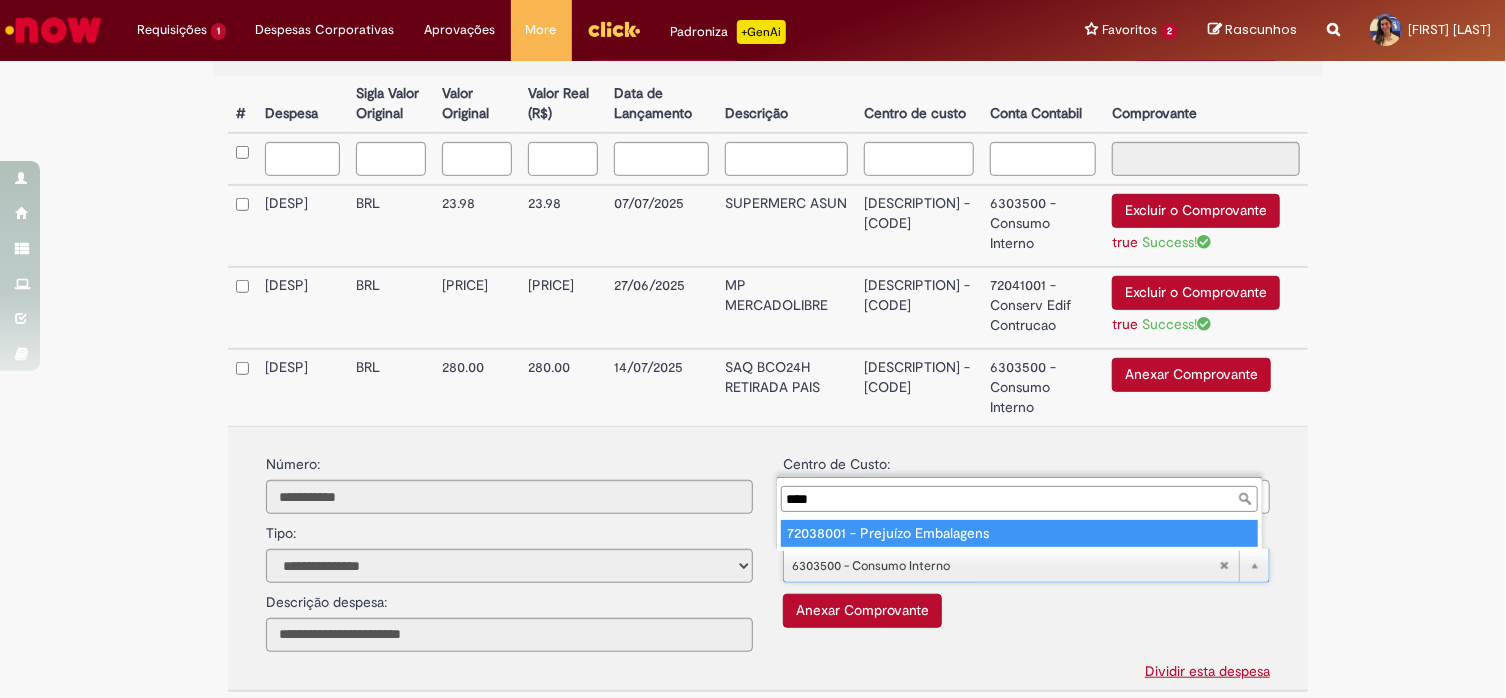 type on "**********" 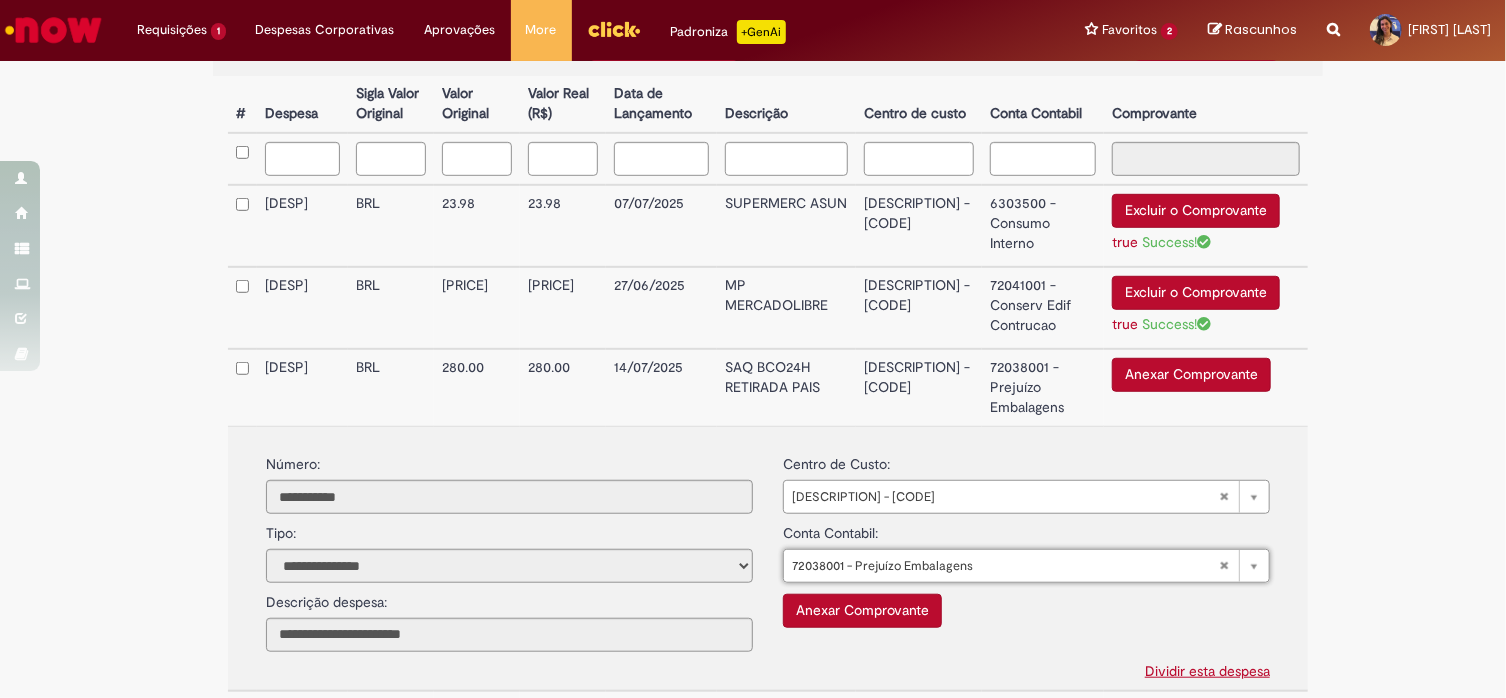 click on "72038001 -  Prejuízo Embalagens" at bounding box center [1043, 387] 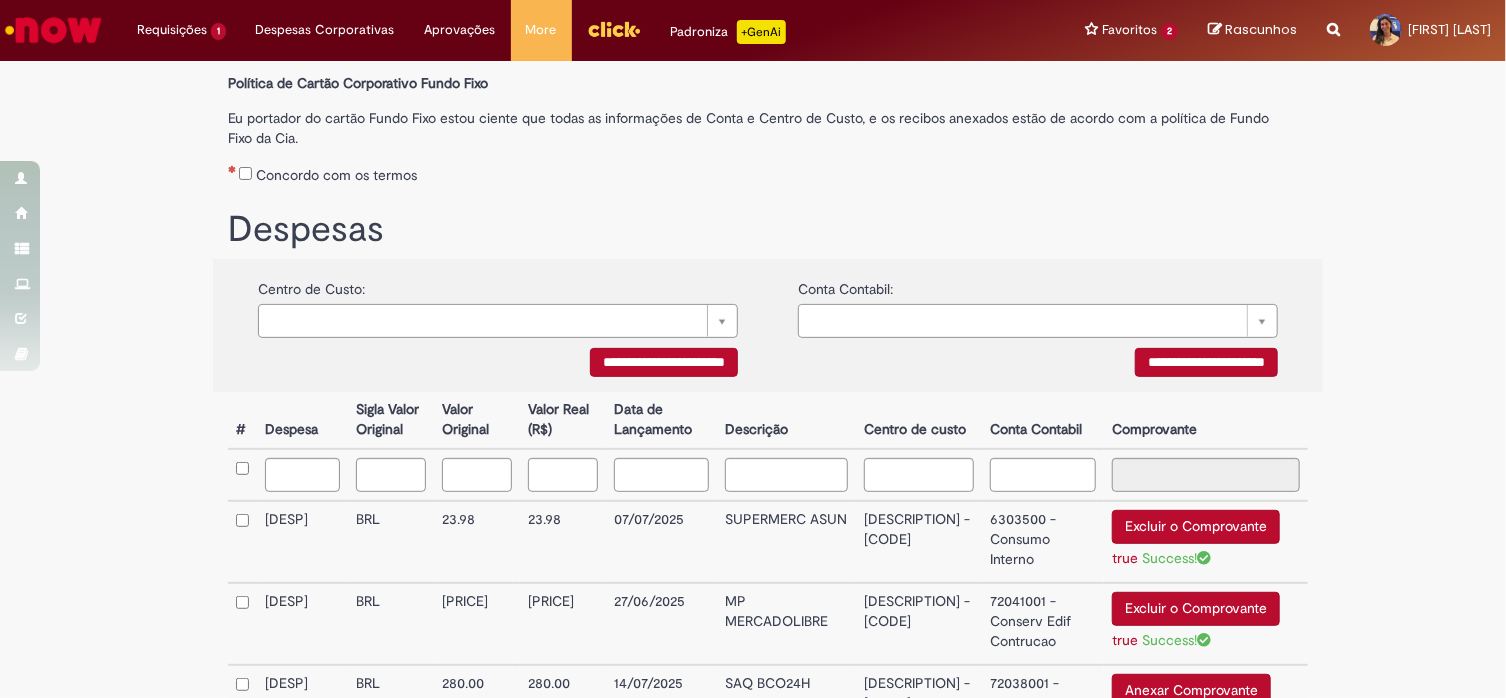 scroll, scrollTop: 151, scrollLeft: 0, axis: vertical 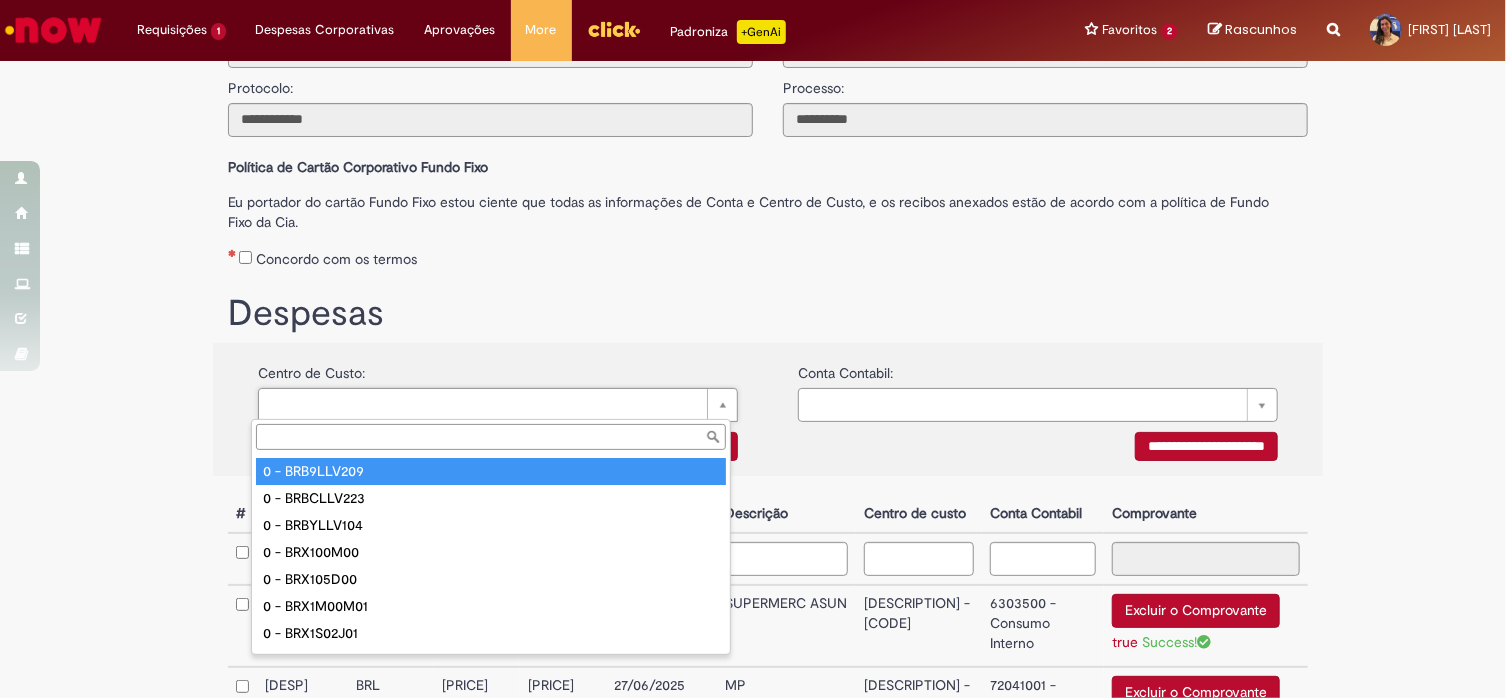 type on "*" 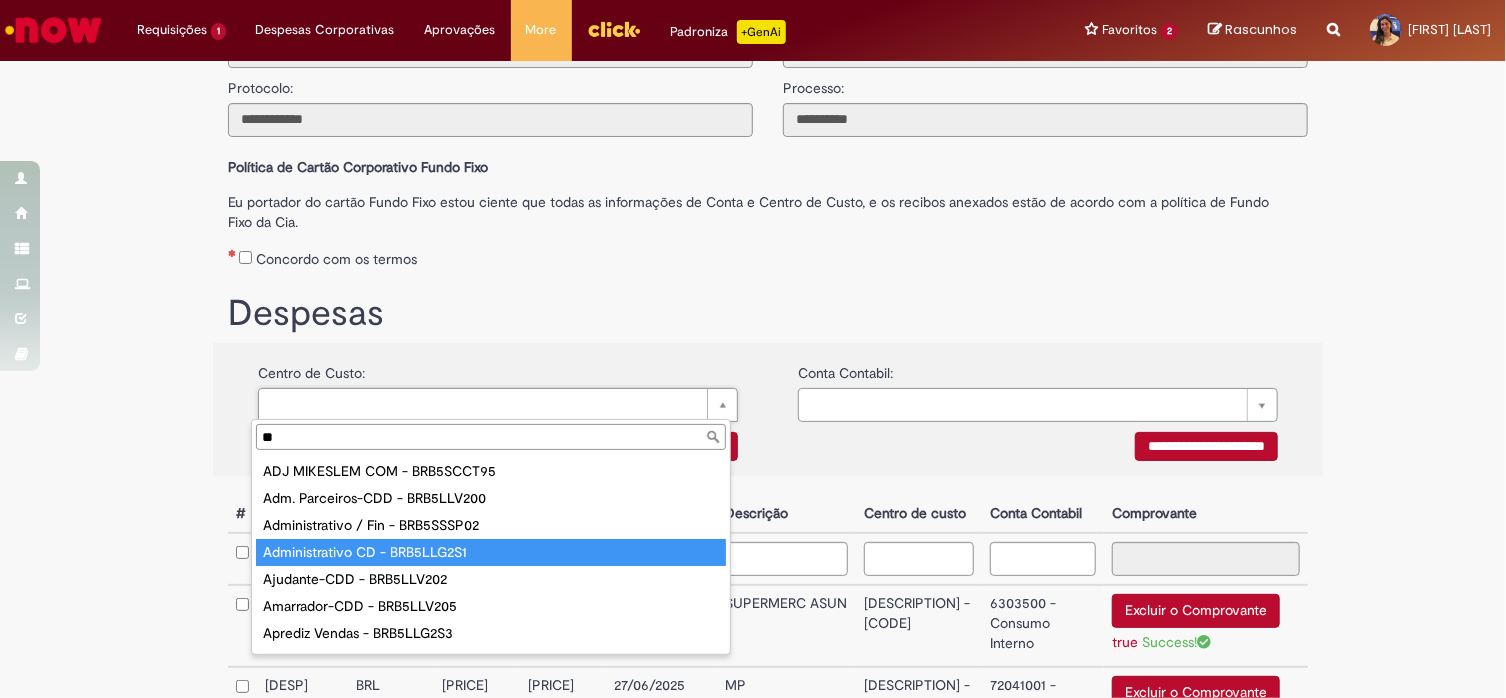 type on "**" 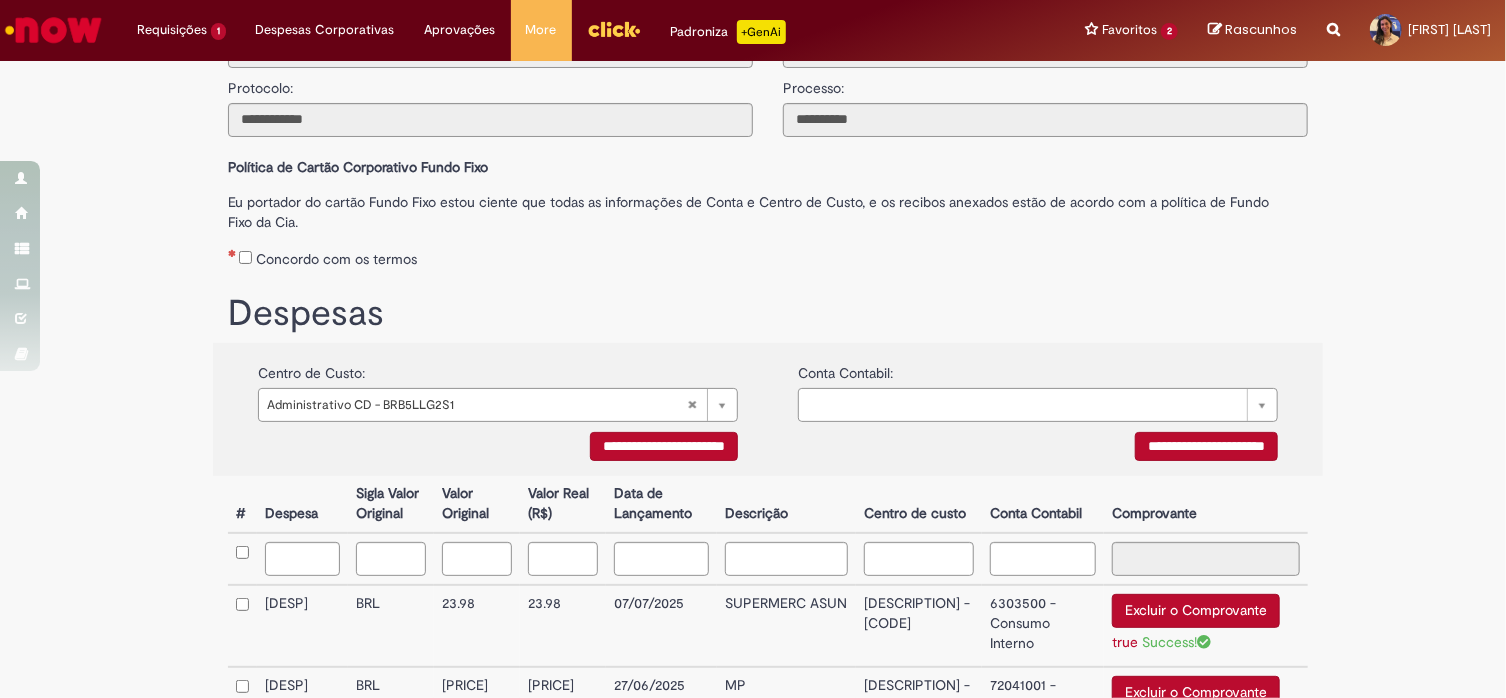 click on "**********" at bounding box center (664, 446) 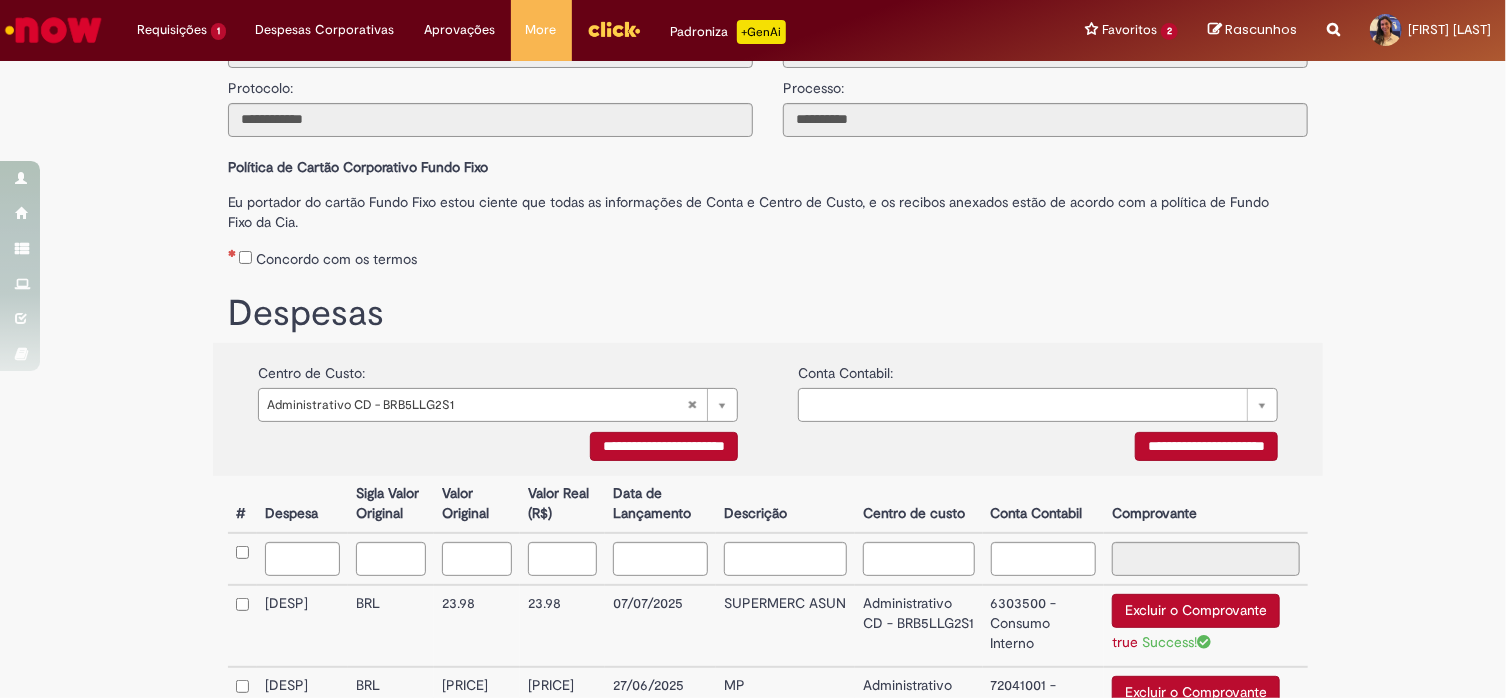 click on "**********" at bounding box center (1038, 449) 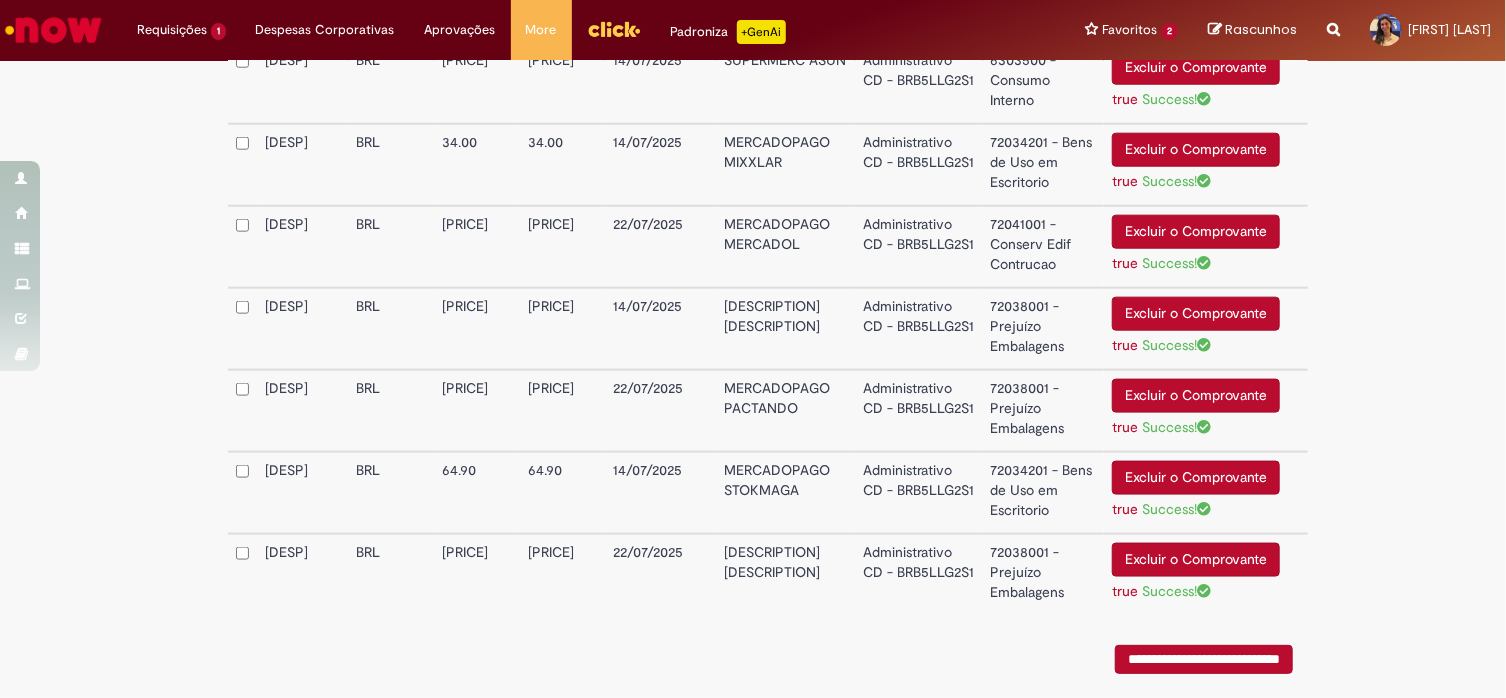scroll, scrollTop: 1162, scrollLeft: 0, axis: vertical 